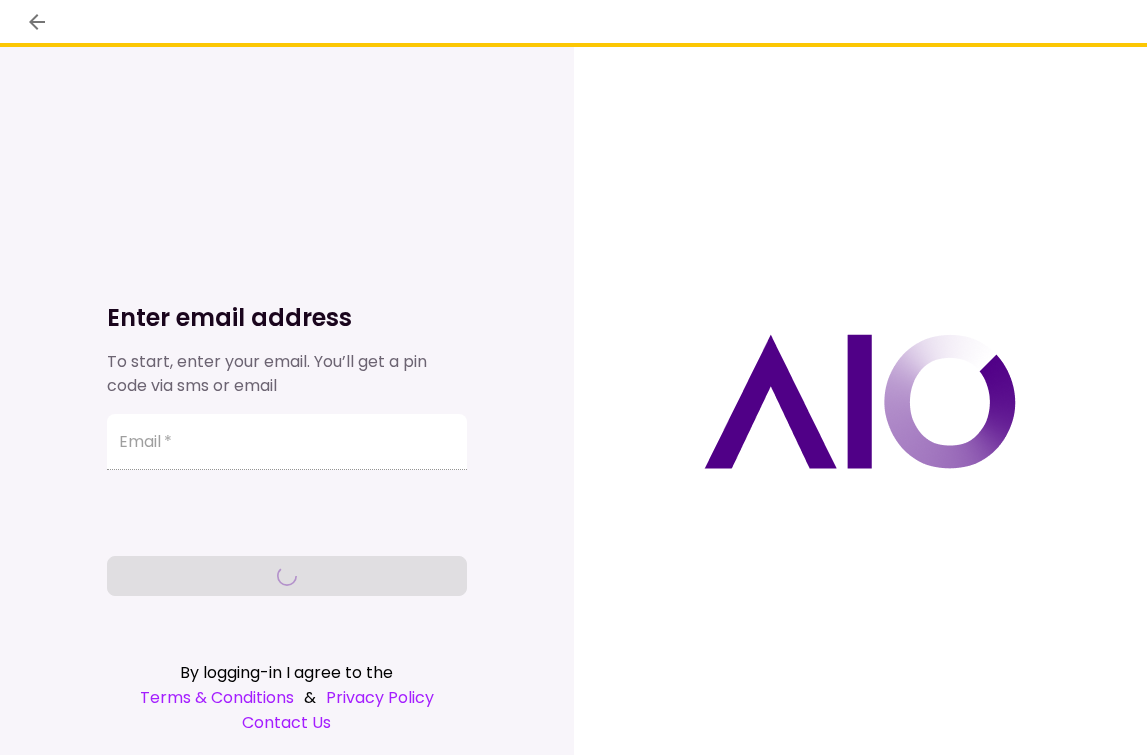 scroll, scrollTop: 0, scrollLeft: 0, axis: both 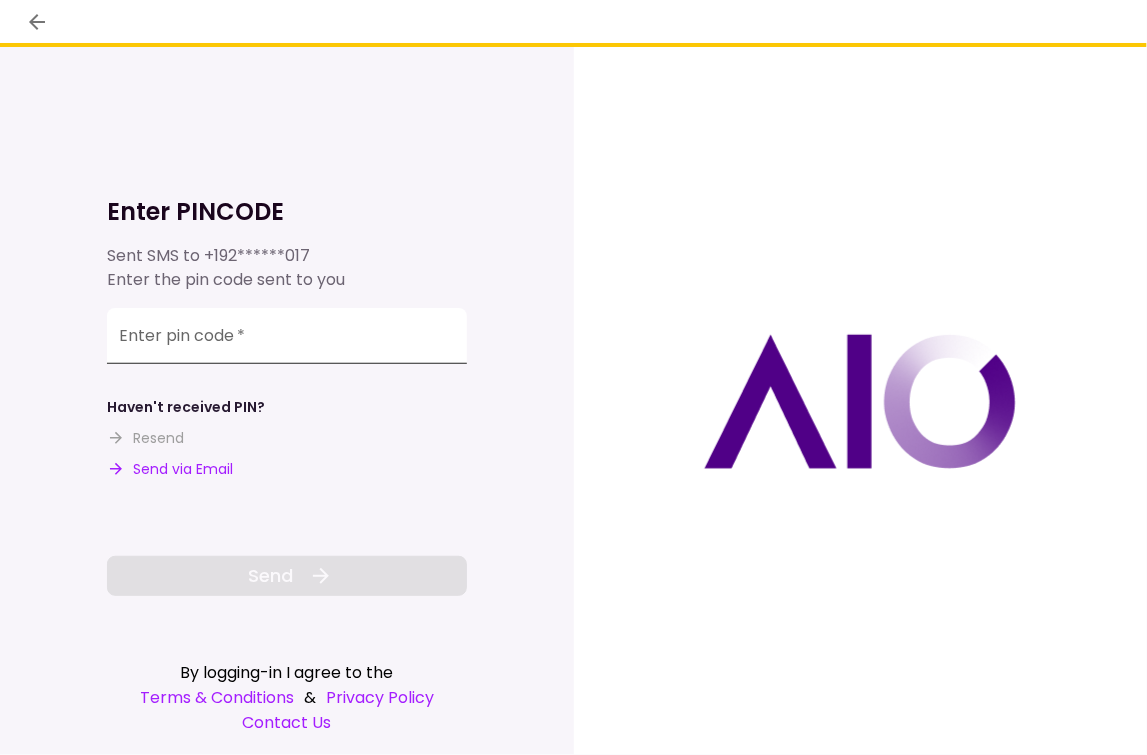 click on "Enter pin code   *" at bounding box center [287, 336] 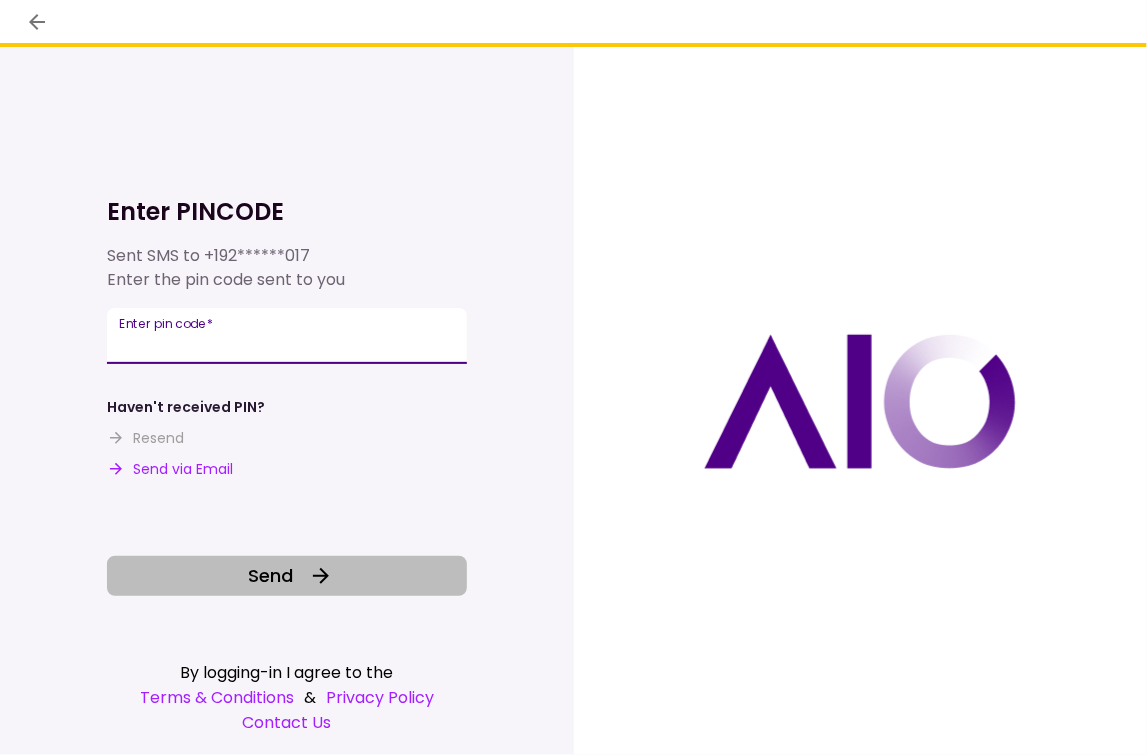 type on "******" 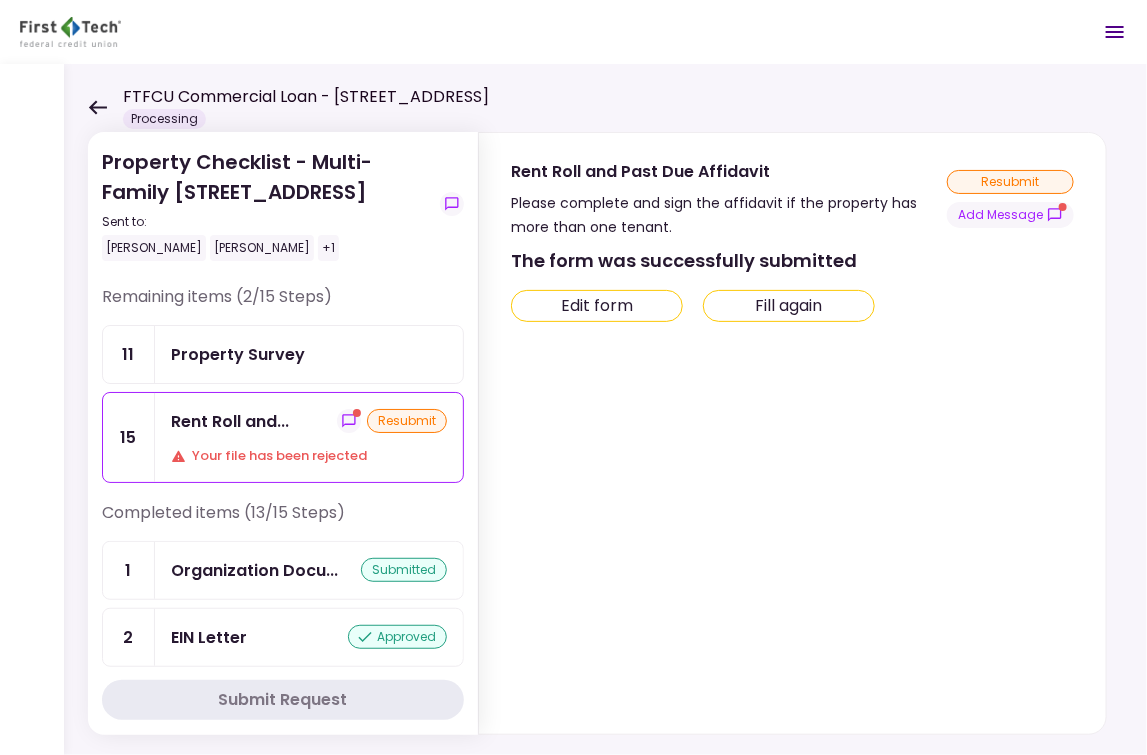 click on "Fill again" at bounding box center [789, 306] 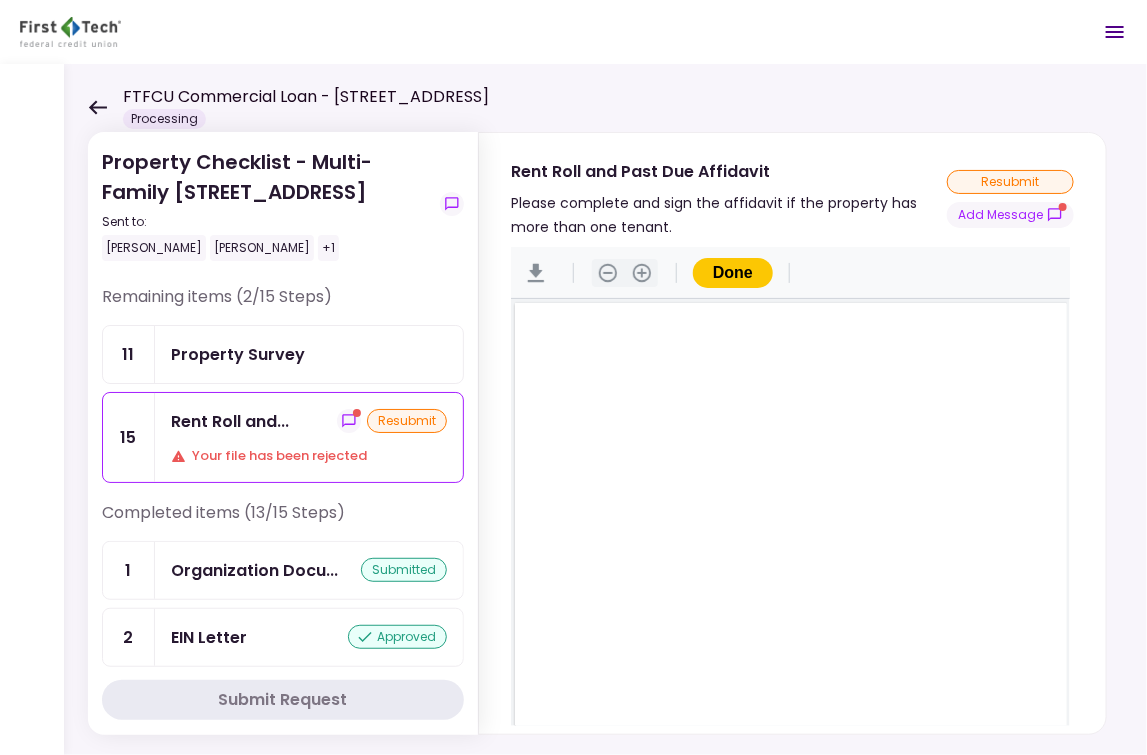 scroll, scrollTop: 1, scrollLeft: 0, axis: vertical 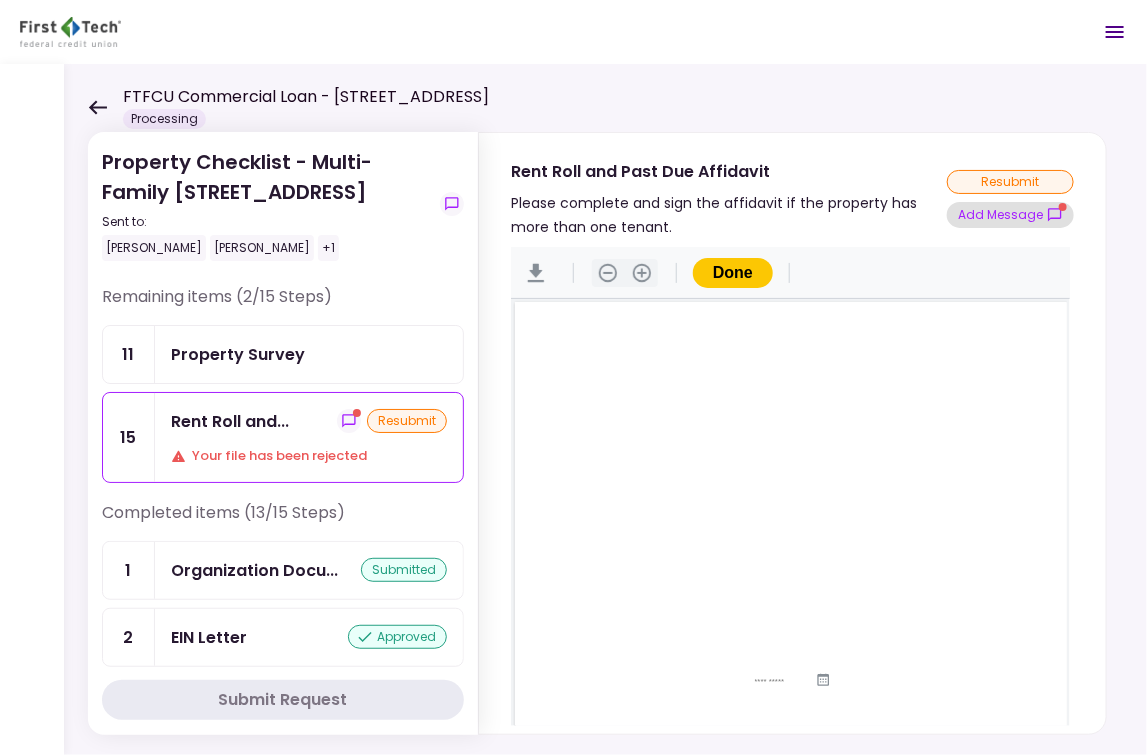 click 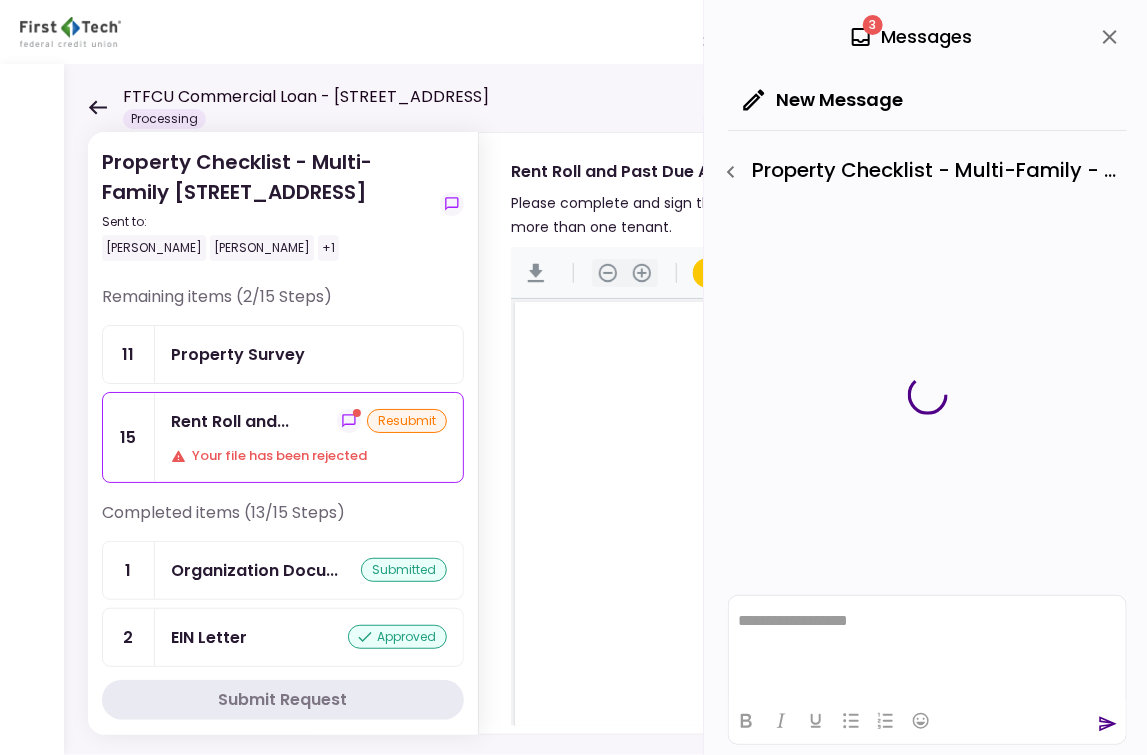 scroll, scrollTop: 0, scrollLeft: 0, axis: both 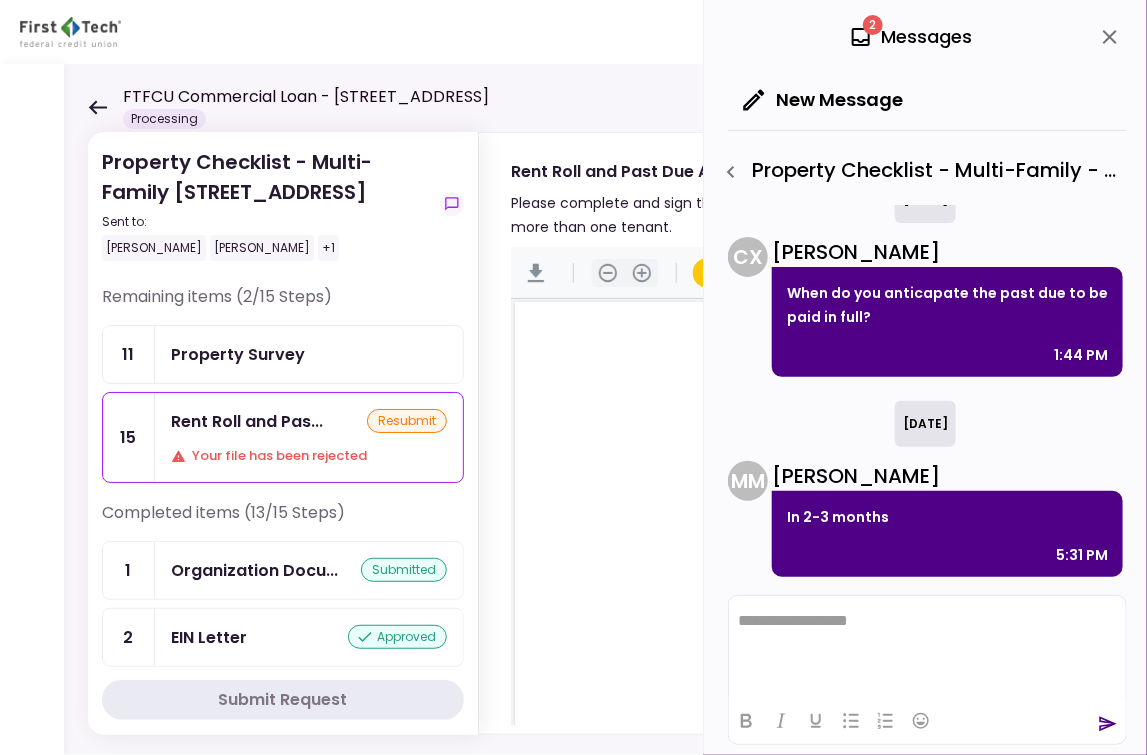 click on "resubmit" at bounding box center [407, 421] 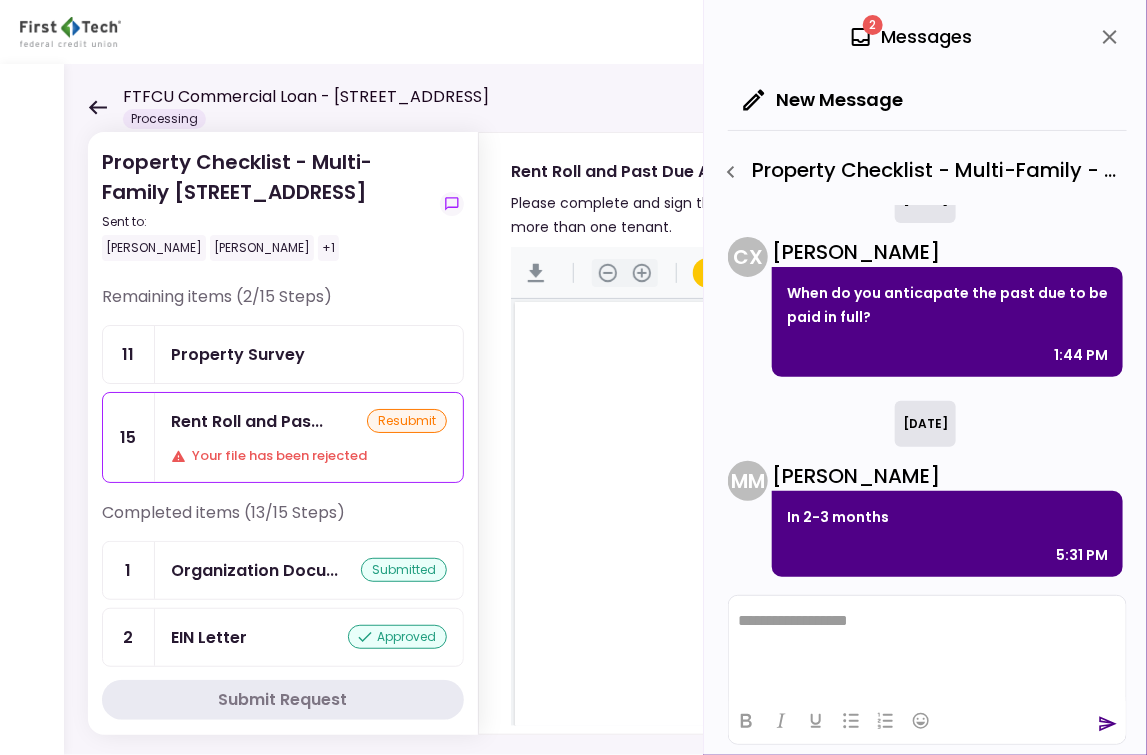 click on "resubmit" at bounding box center [407, 421] 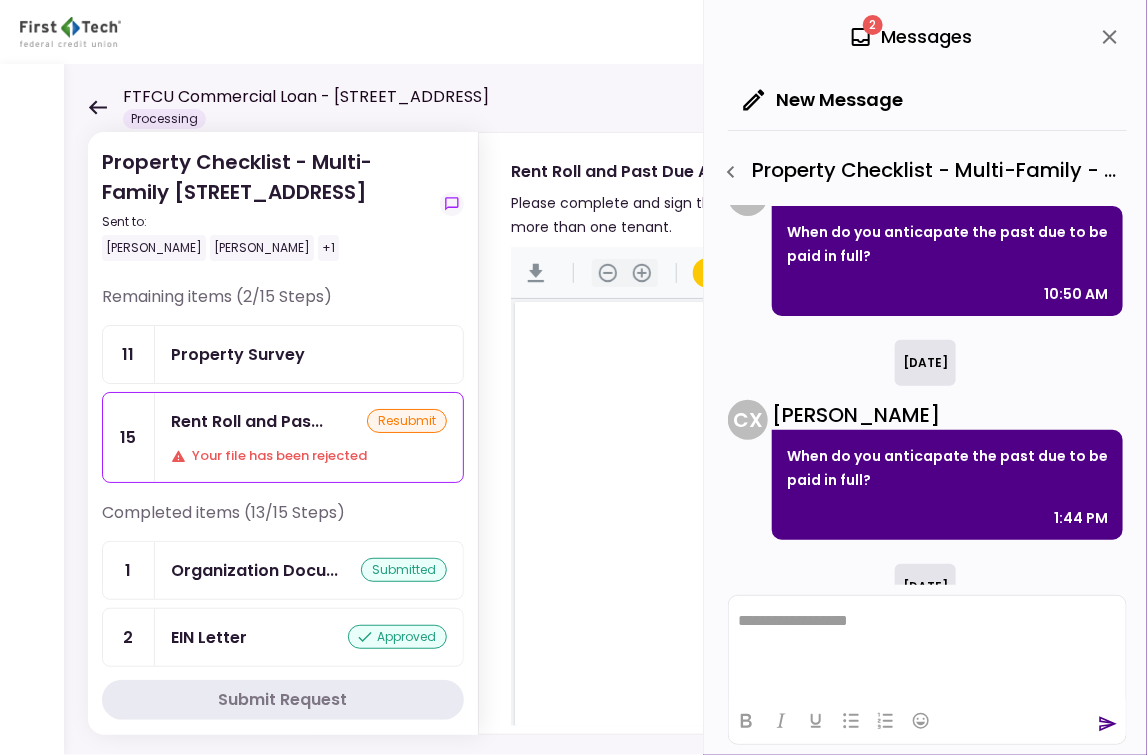 scroll, scrollTop: 1206, scrollLeft: 0, axis: vertical 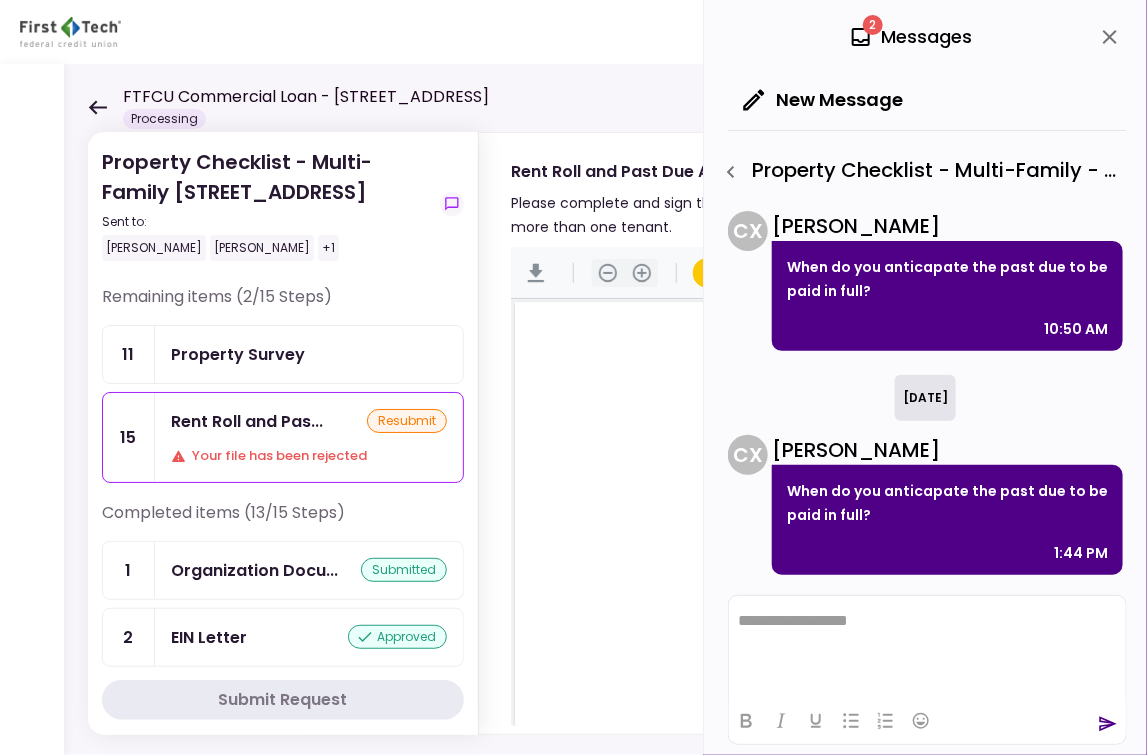 drag, startPoint x: 1125, startPoint y: 219, endPoint x: 1113, endPoint y: 364, distance: 145.4957 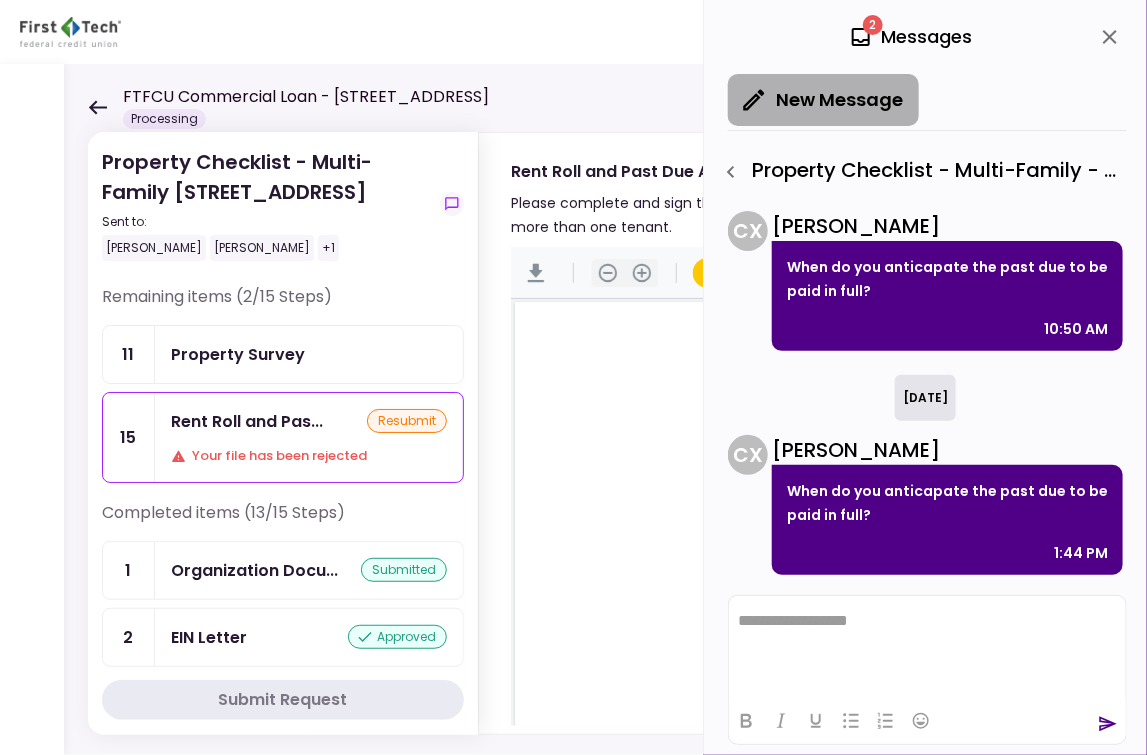 click on "New Message" at bounding box center [823, 100] 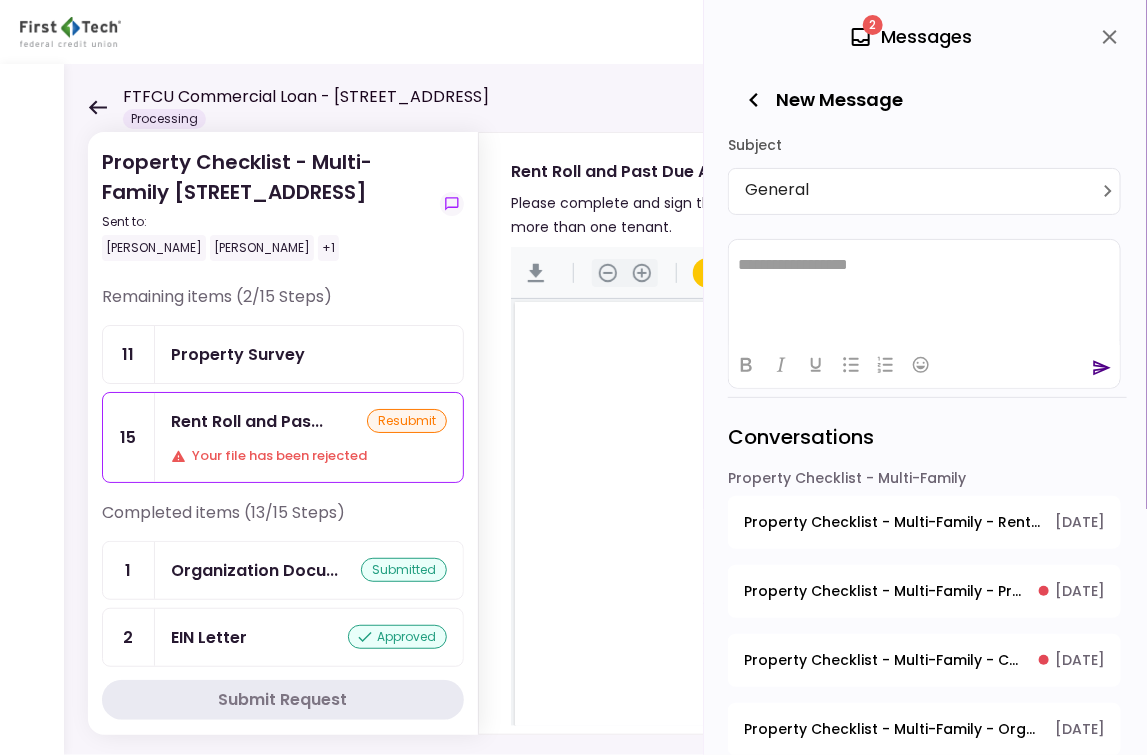 scroll, scrollTop: 0, scrollLeft: 0, axis: both 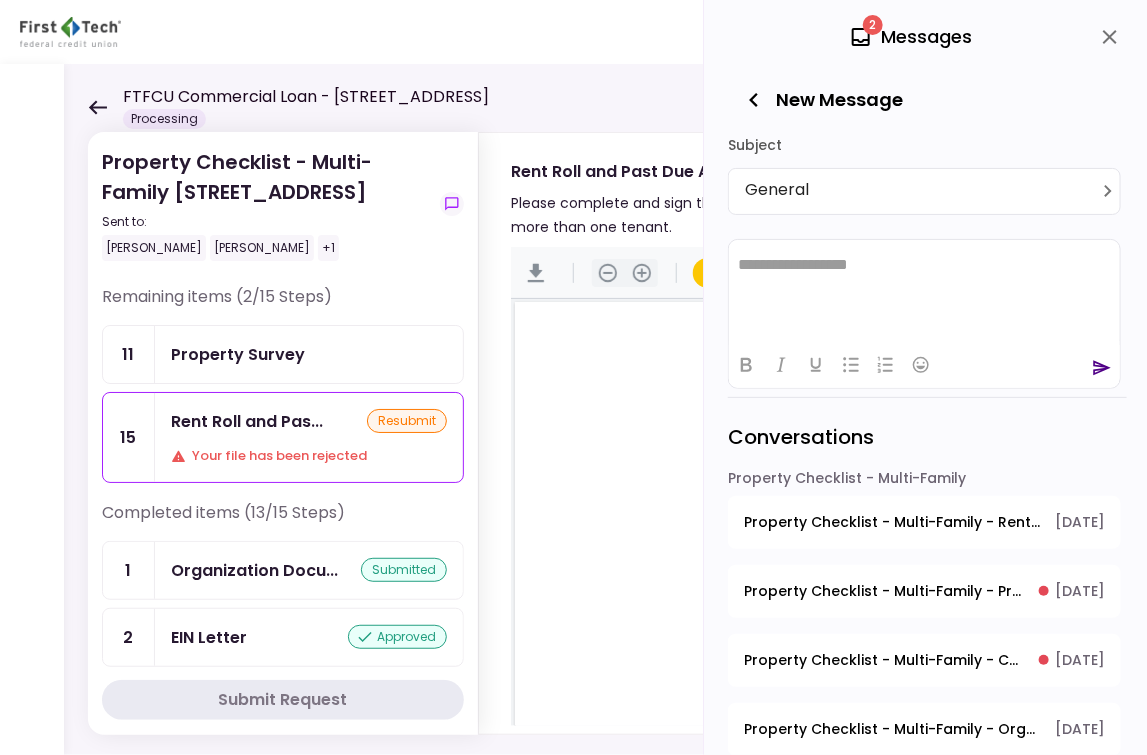 drag, startPoint x: 1120, startPoint y: 574, endPoint x: 295, endPoint y: 75, distance: 964.17114 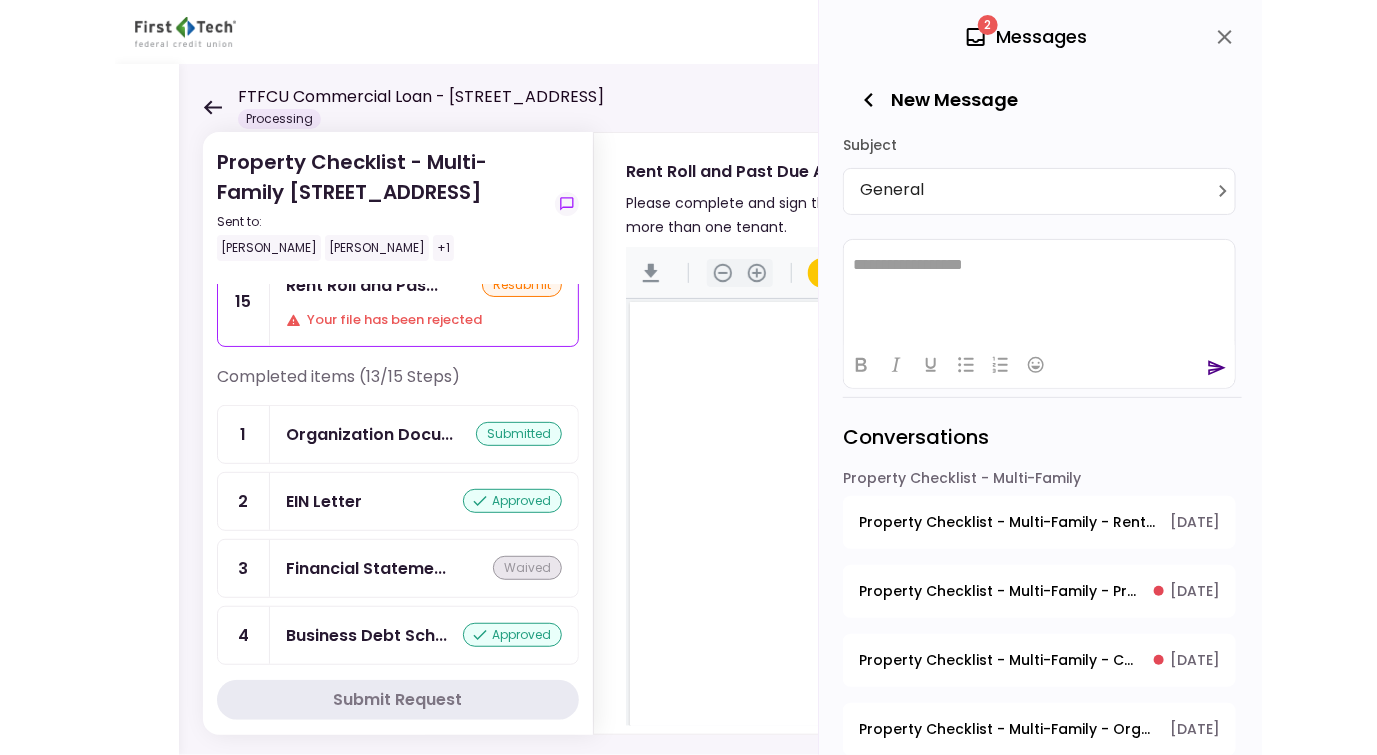scroll, scrollTop: 0, scrollLeft: 0, axis: both 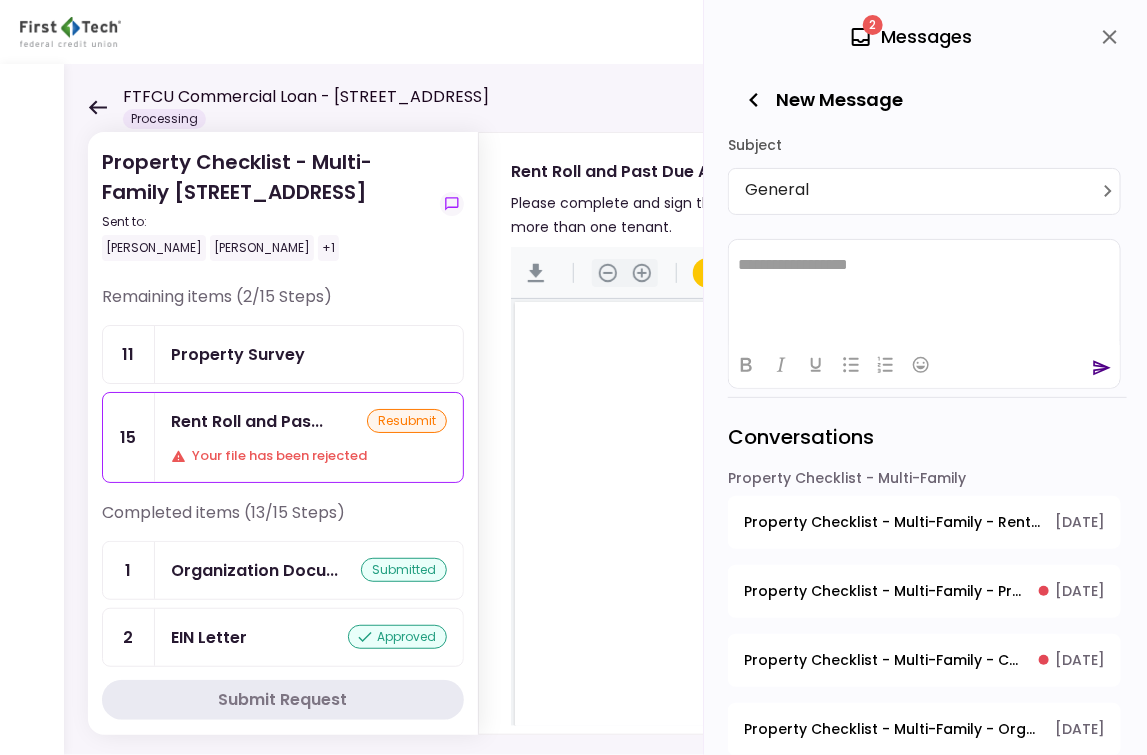click on "Property Survey" at bounding box center (238, 354) 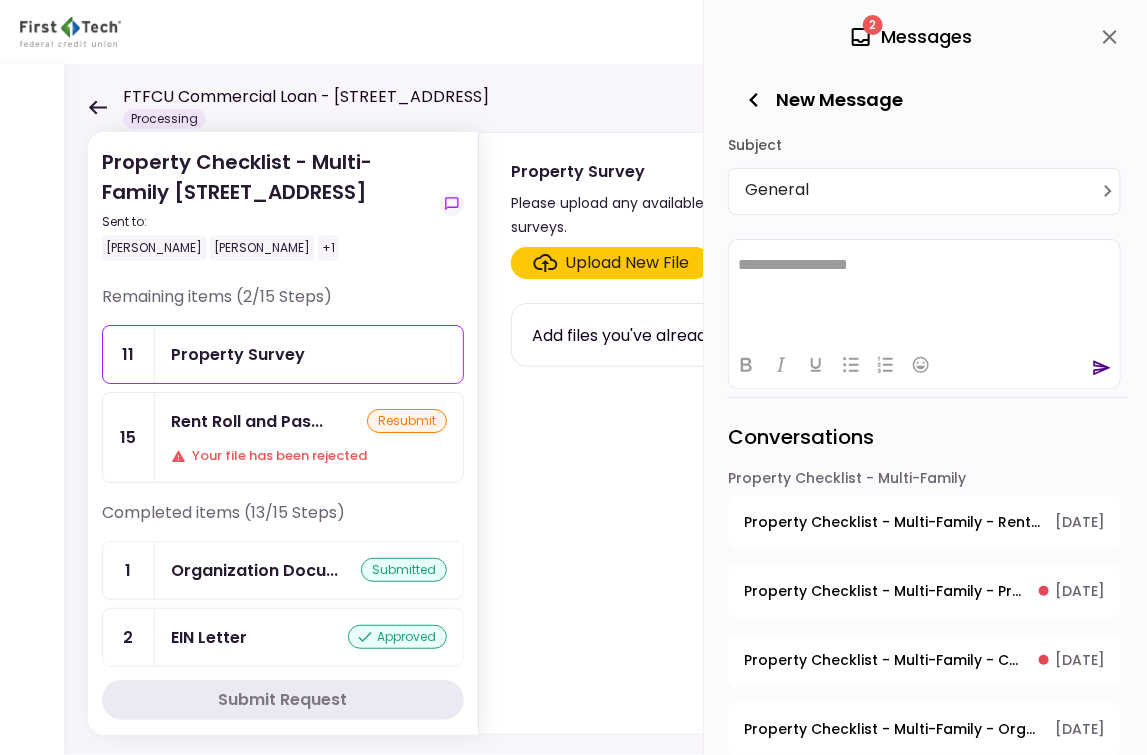 click on "Upload New File" at bounding box center [628, 263] 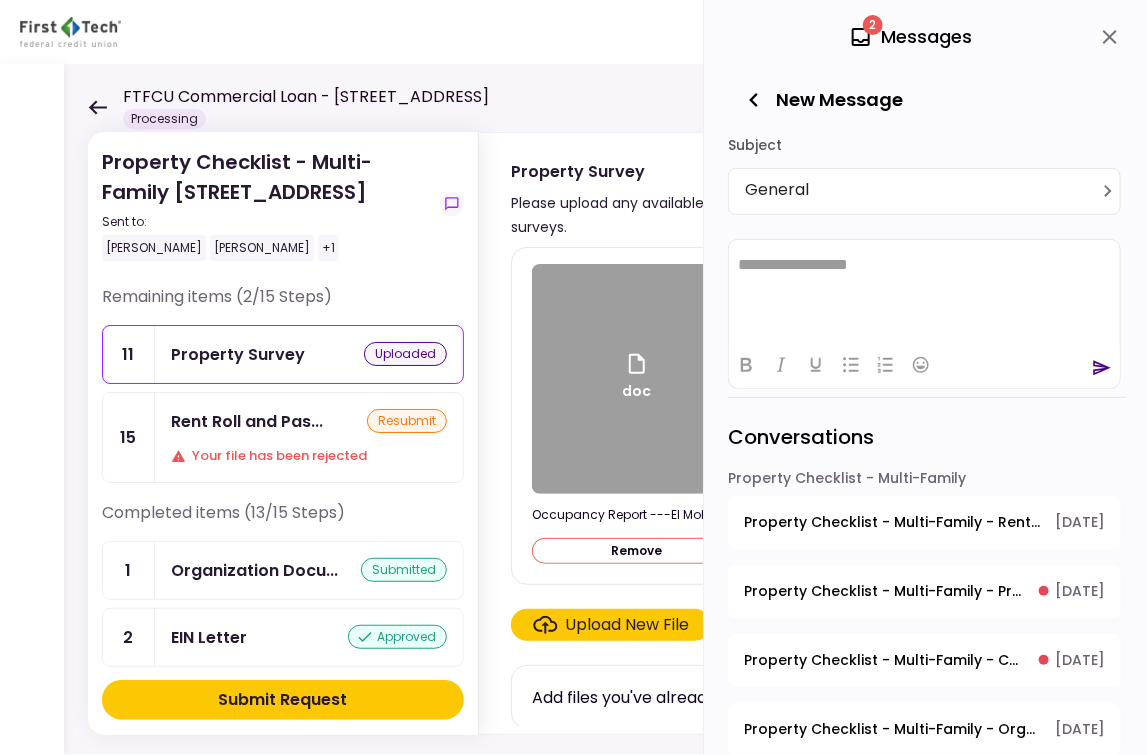 click on "Upload New File" at bounding box center [628, 625] 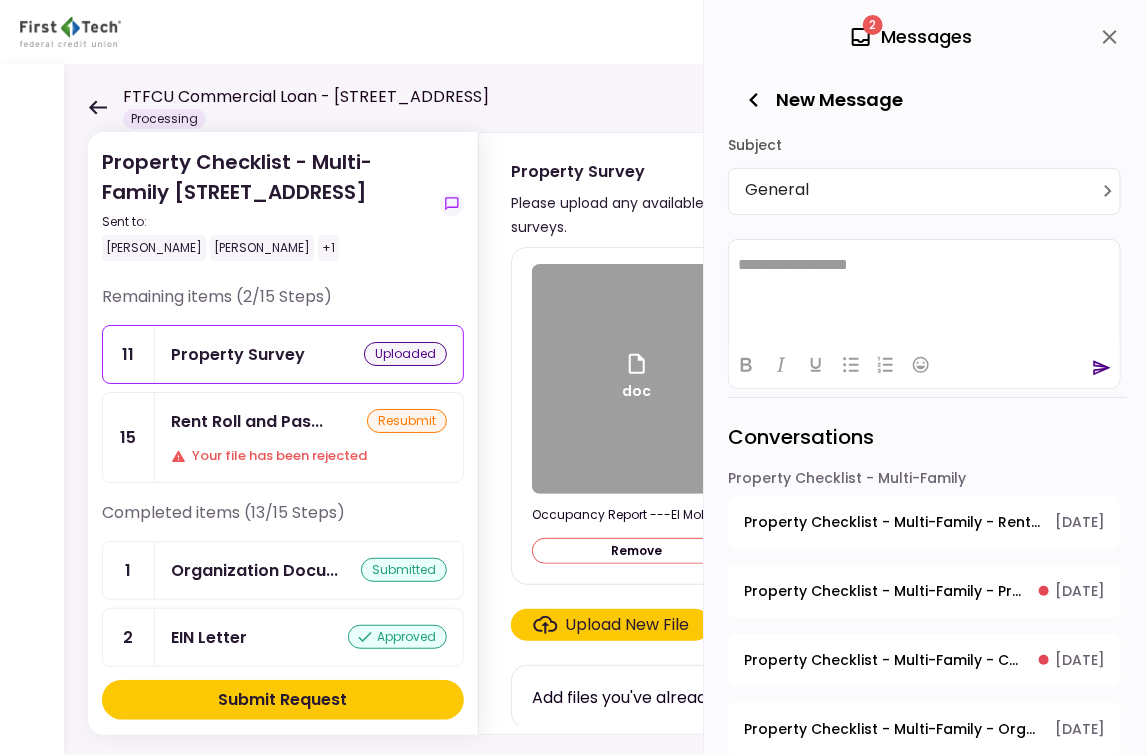 click on "Upload New File" at bounding box center (628, 625) 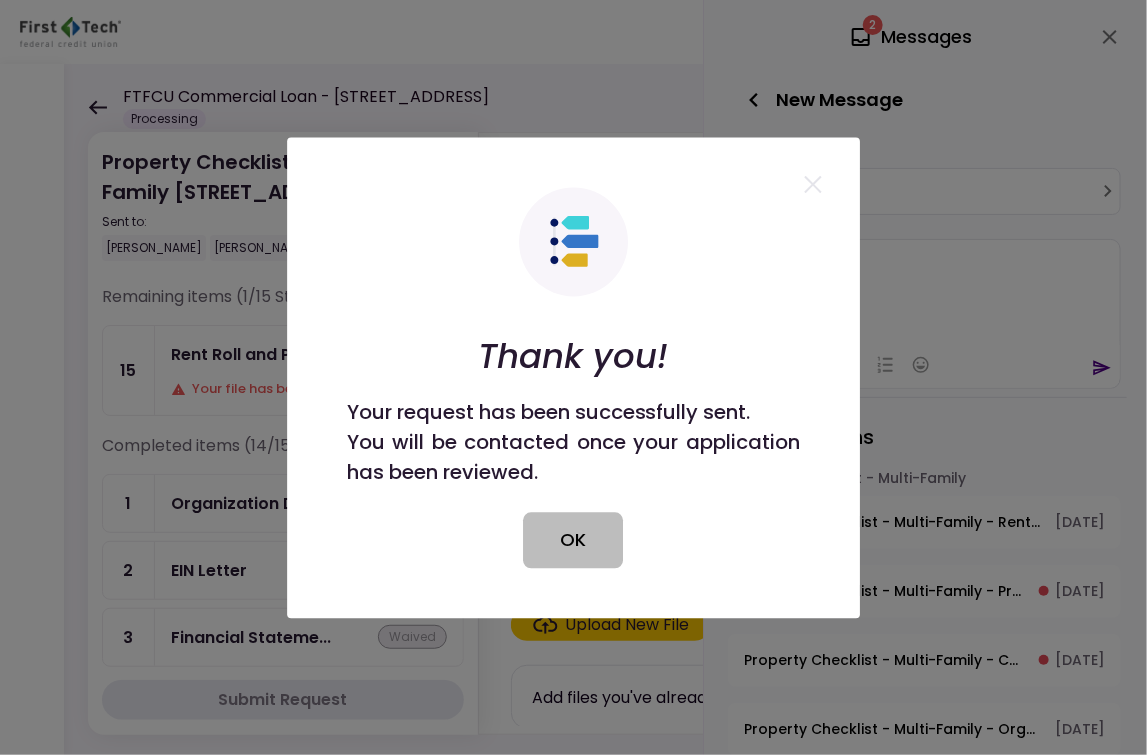 click on "OK" at bounding box center (574, 540) 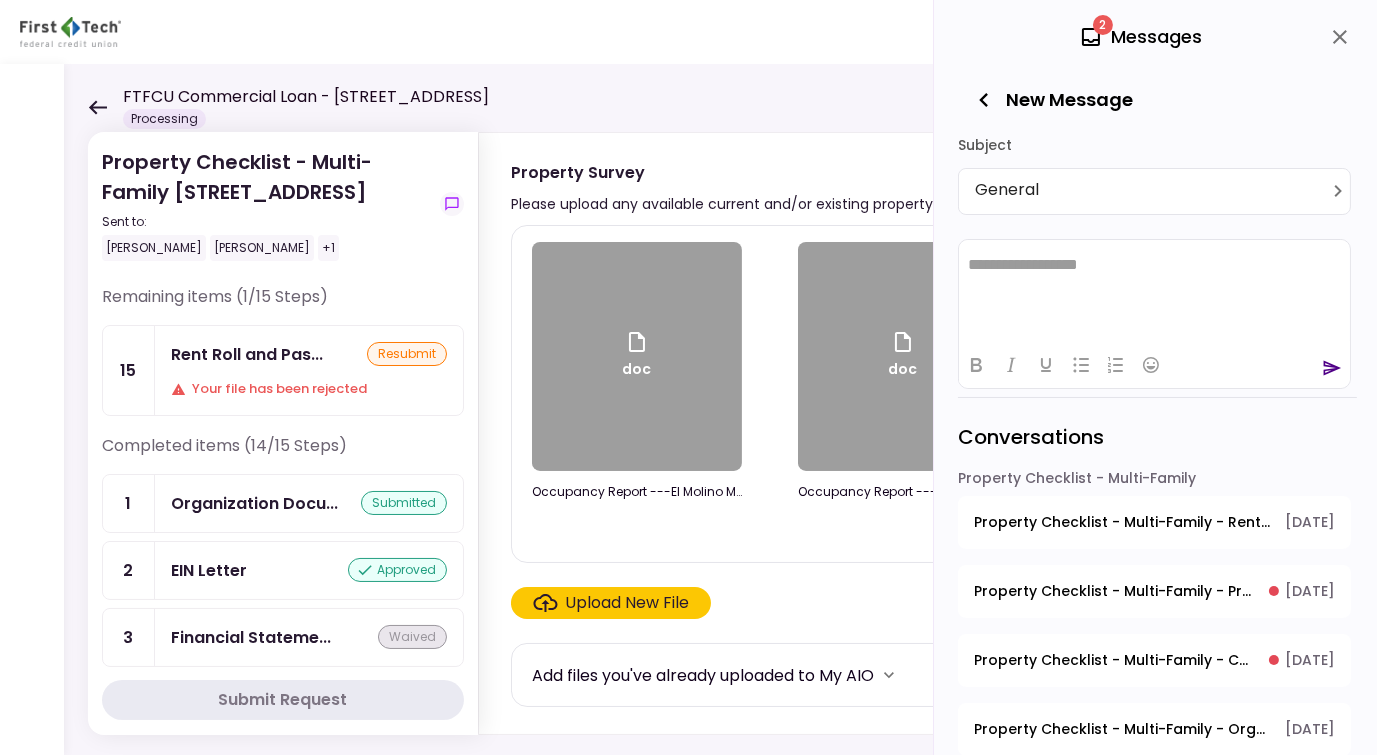 click on "Property Checklist - Multi-Family - Rent Roll and Past Due Affidavit" at bounding box center [1122, 522] 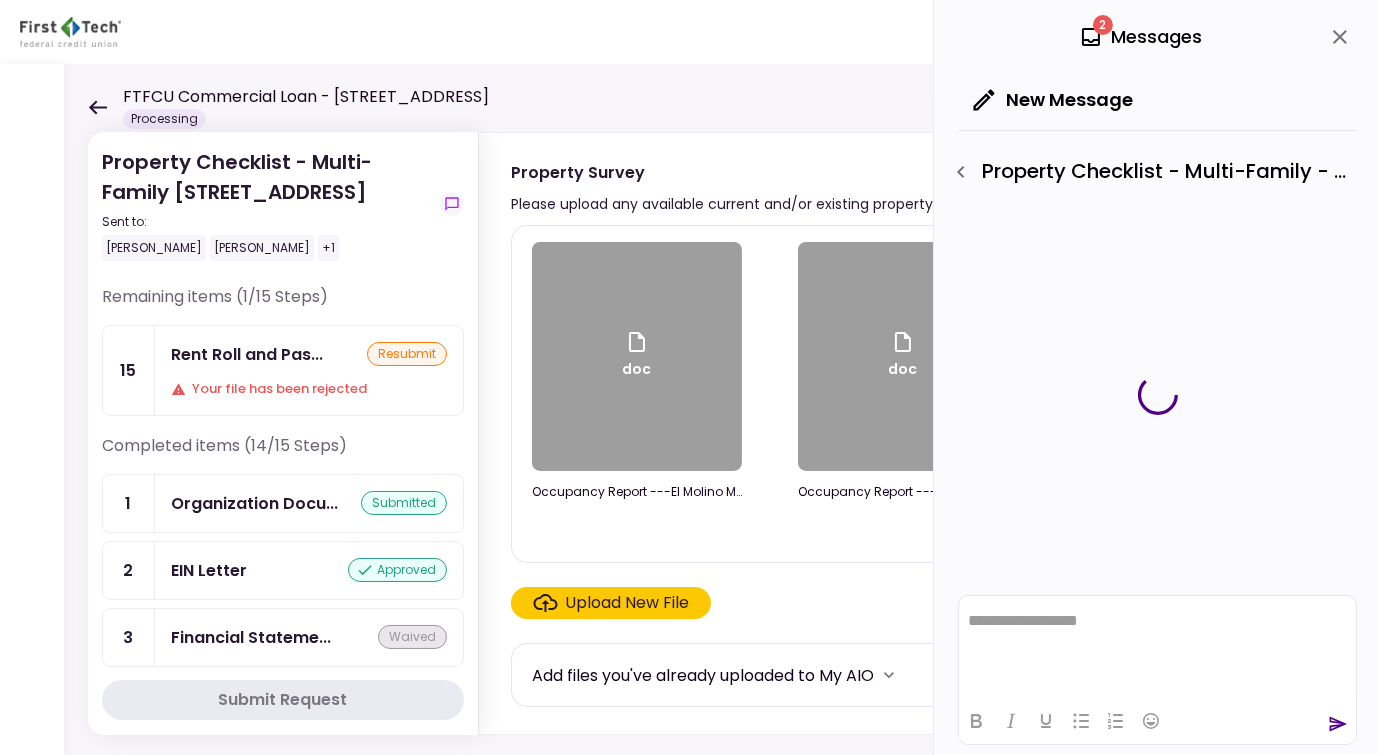 scroll, scrollTop: 0, scrollLeft: 0, axis: both 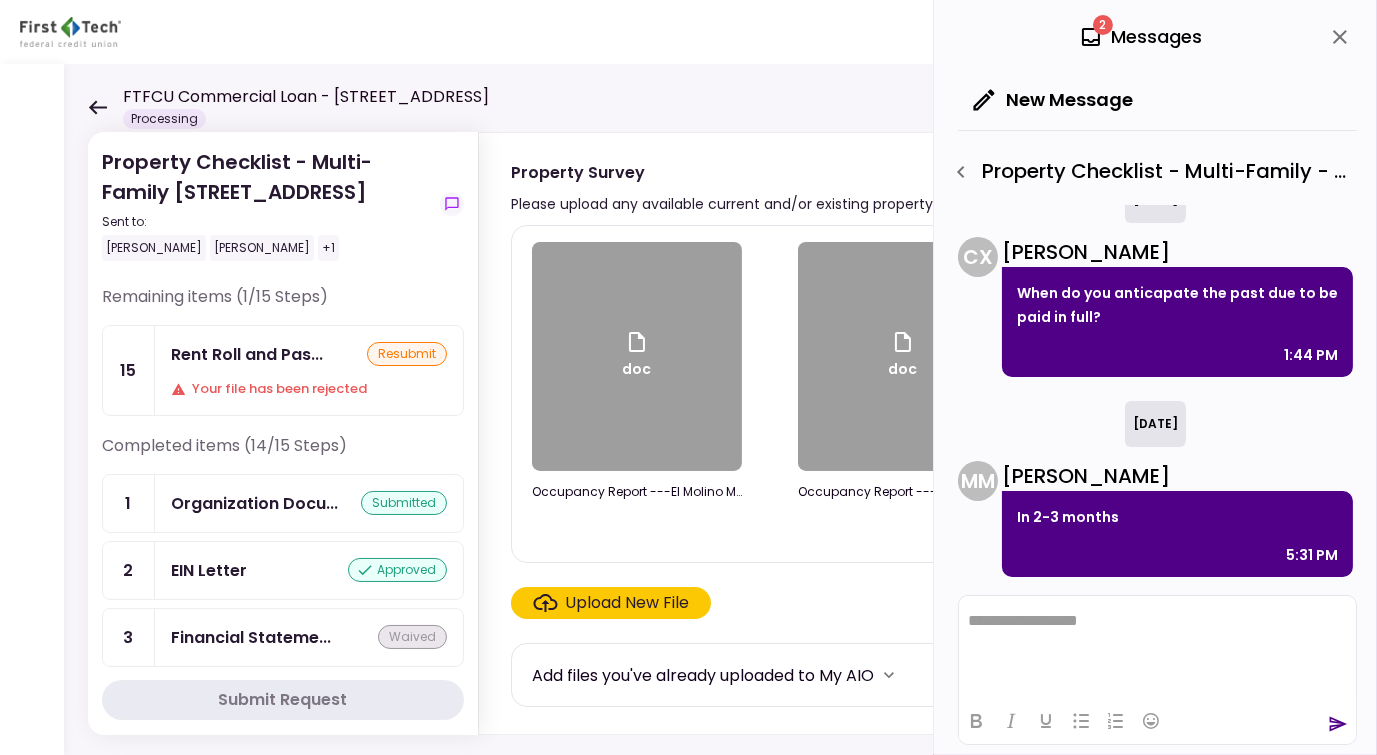 click on "resubmit" at bounding box center [407, 354] 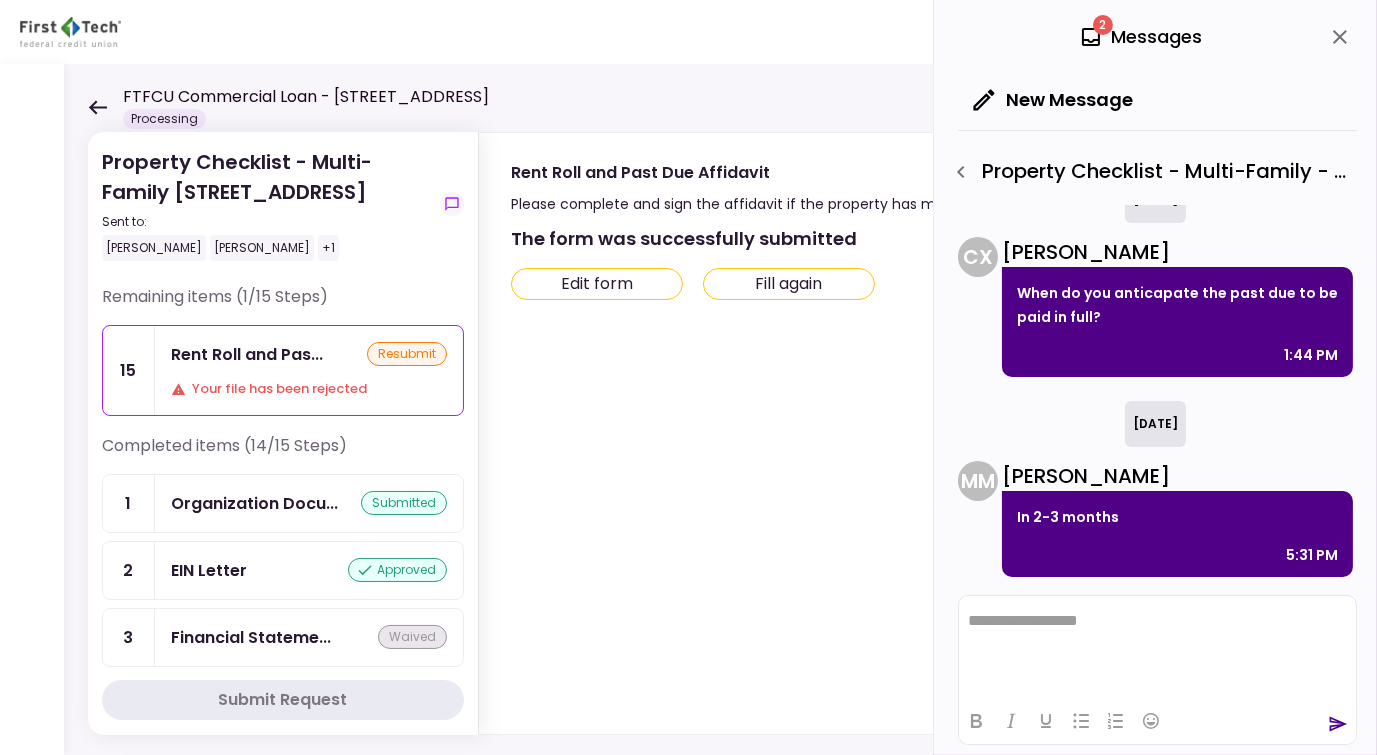 click on "Edit form" at bounding box center (597, 284) 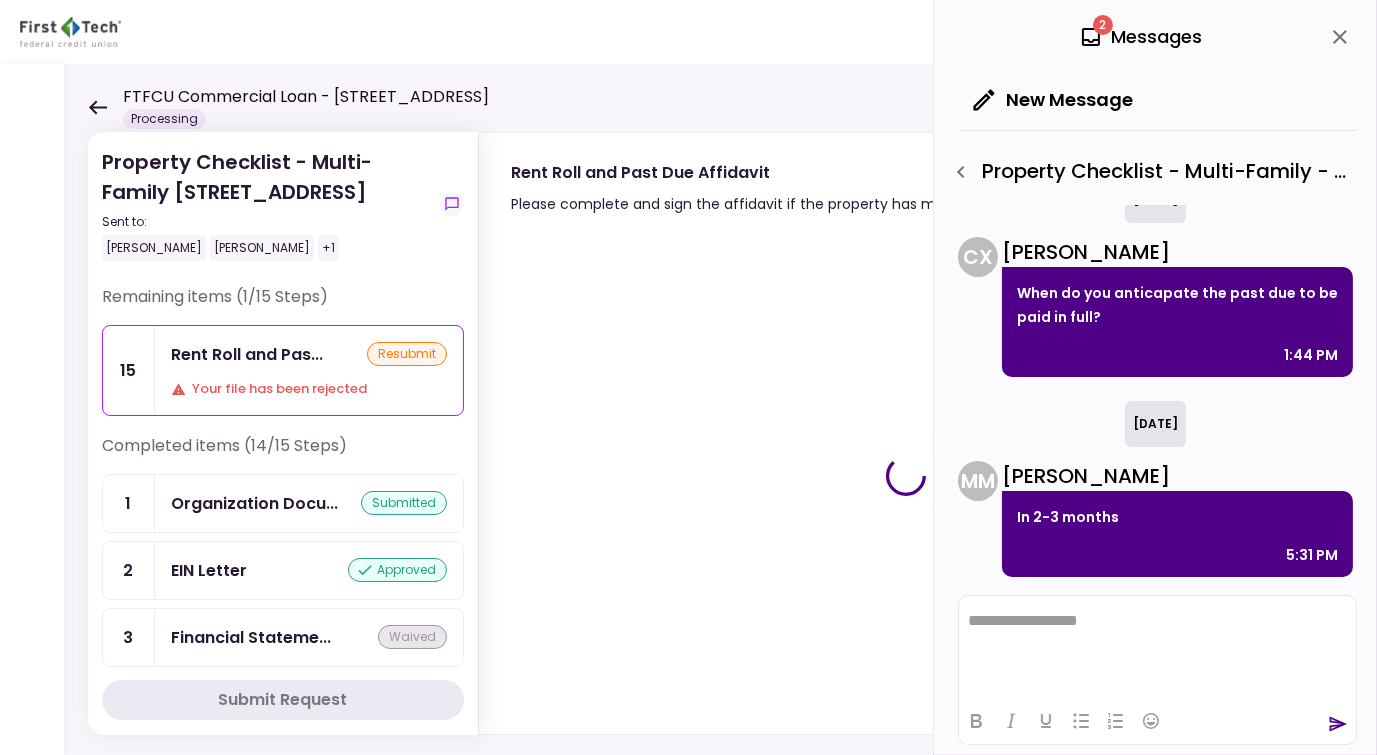 type on "***" 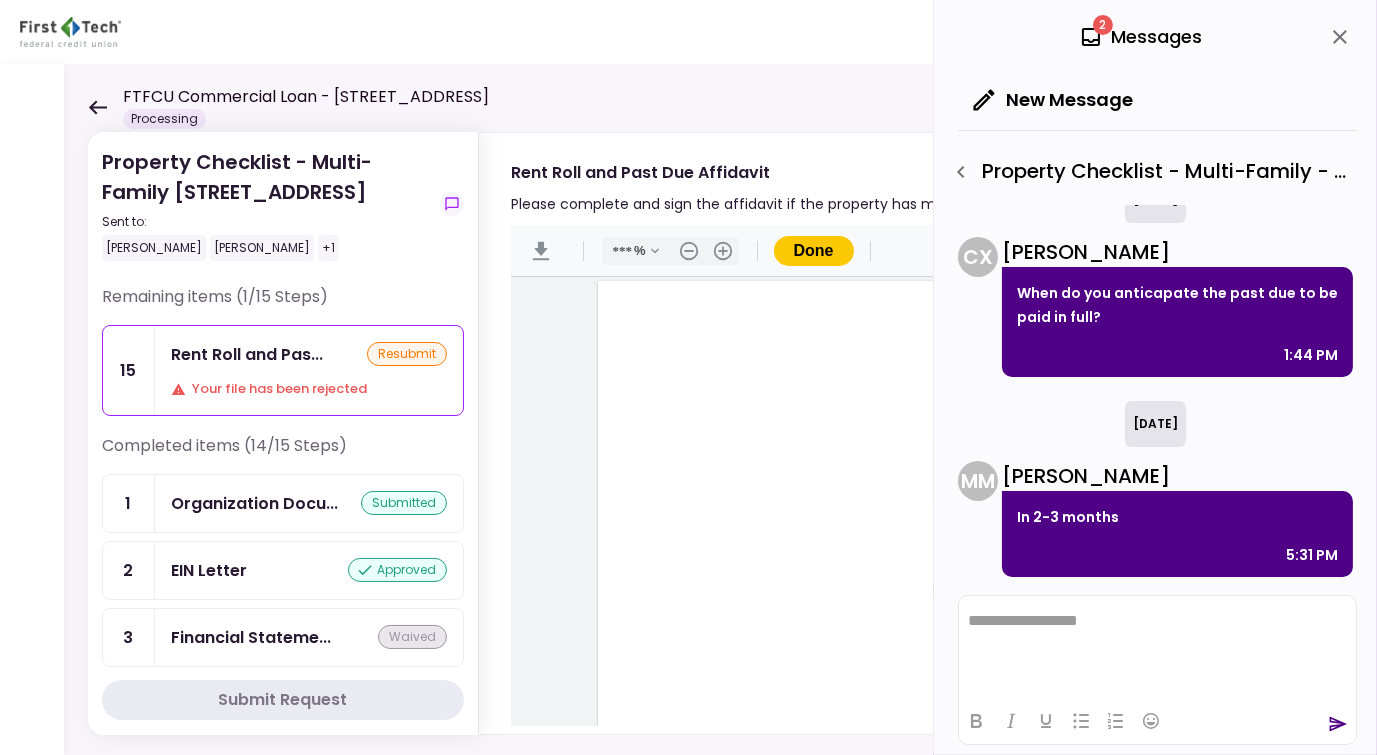 scroll, scrollTop: 0, scrollLeft: 0, axis: both 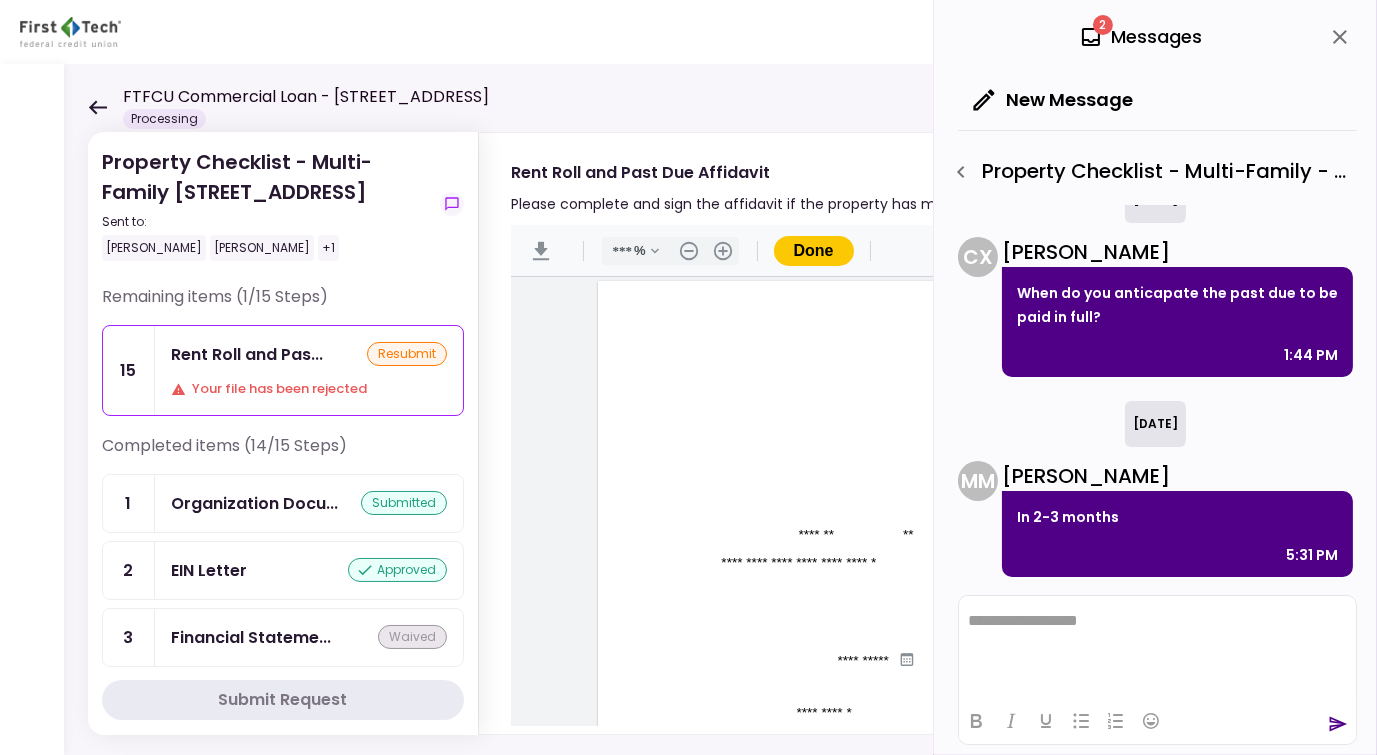 click on "**********" at bounding box center [904, 677] 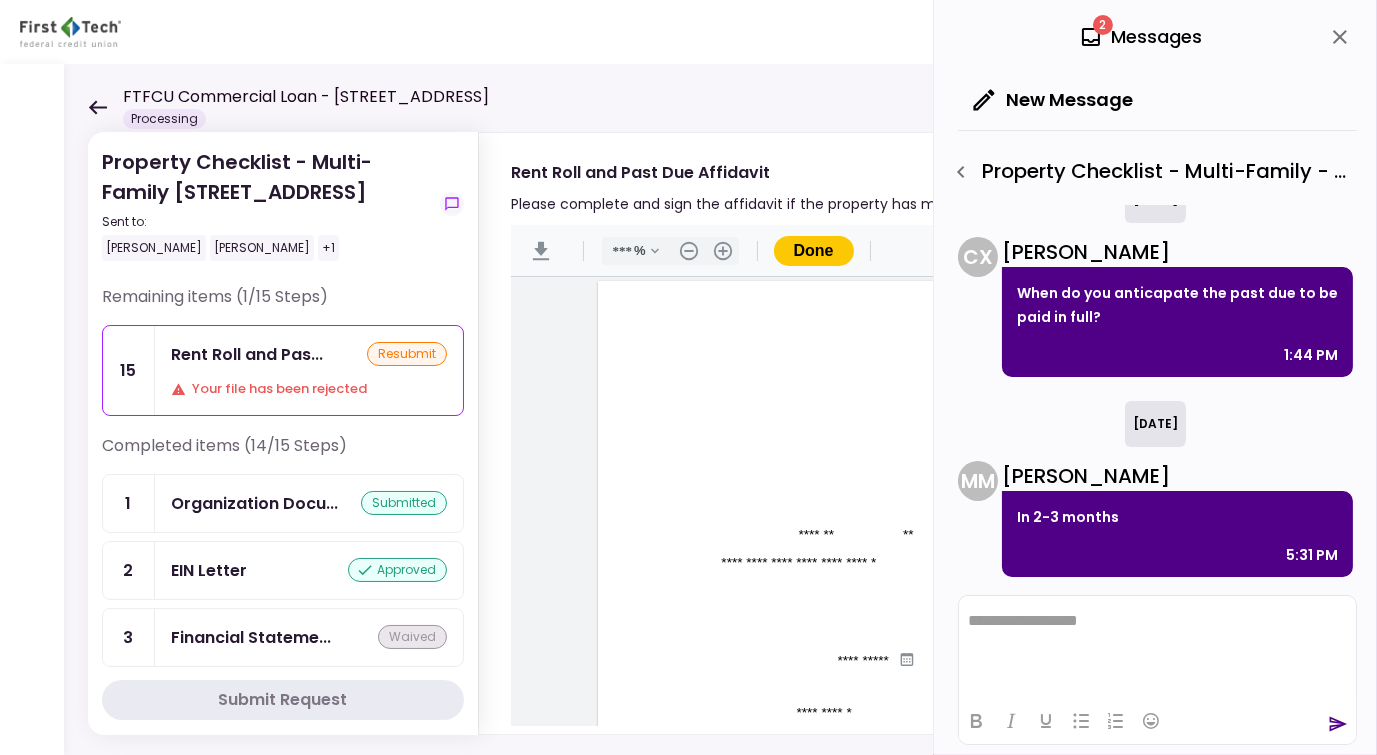 click on "*******" at bounding box center (843, 534) 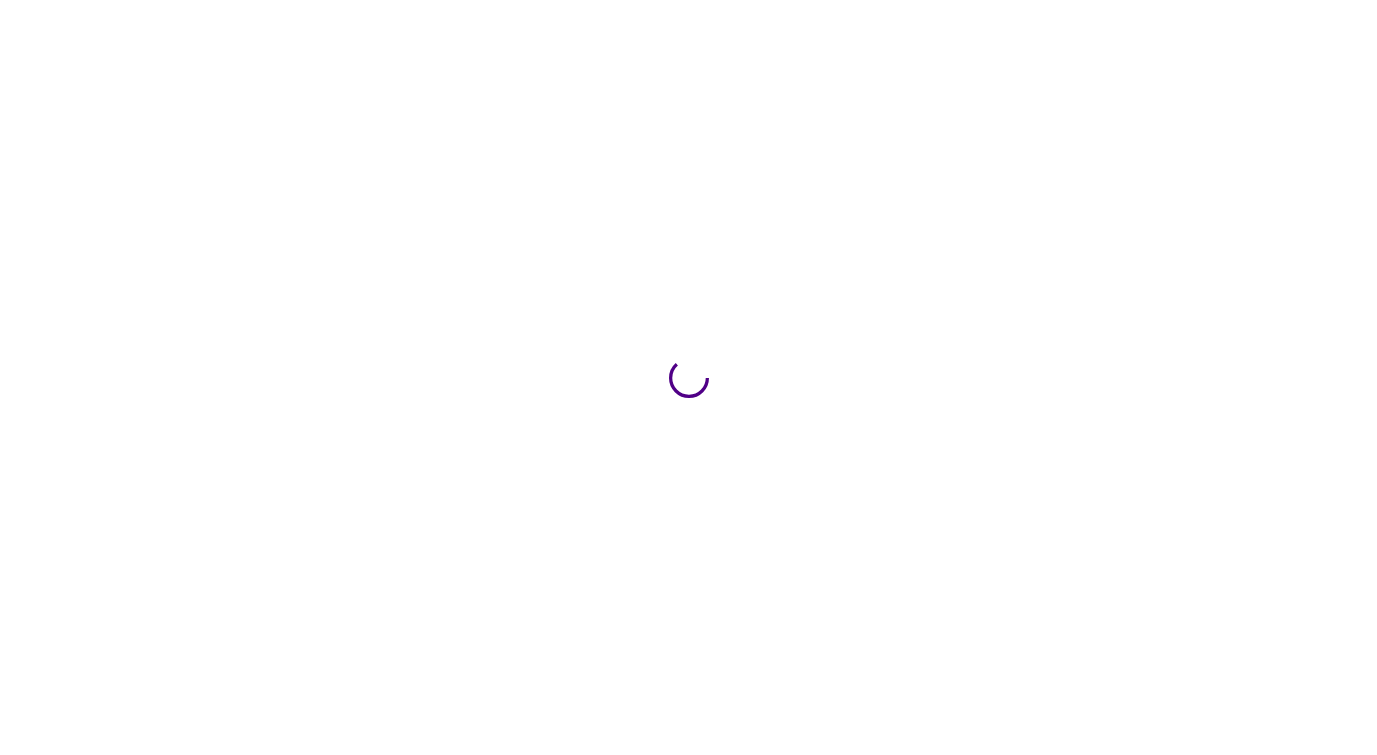scroll, scrollTop: 0, scrollLeft: 0, axis: both 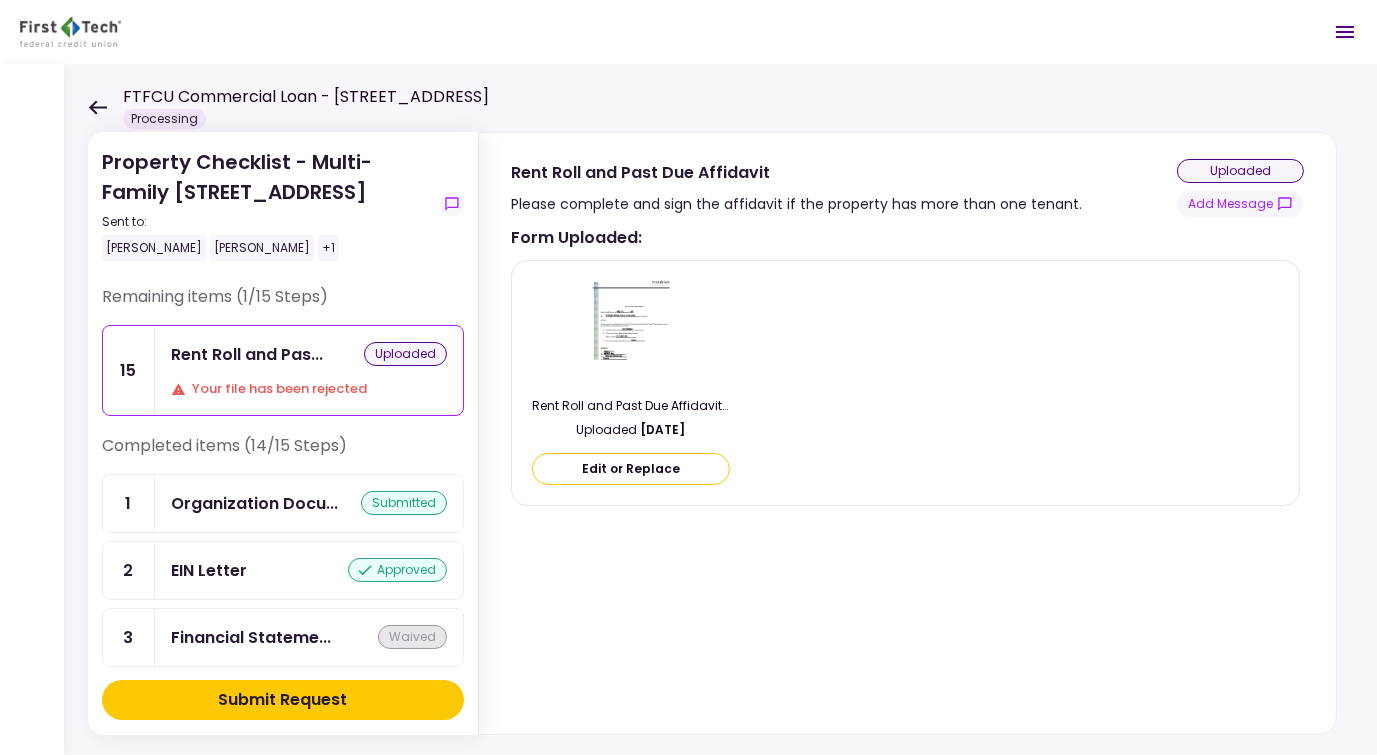 click on "Edit or Replace" at bounding box center [631, 469] 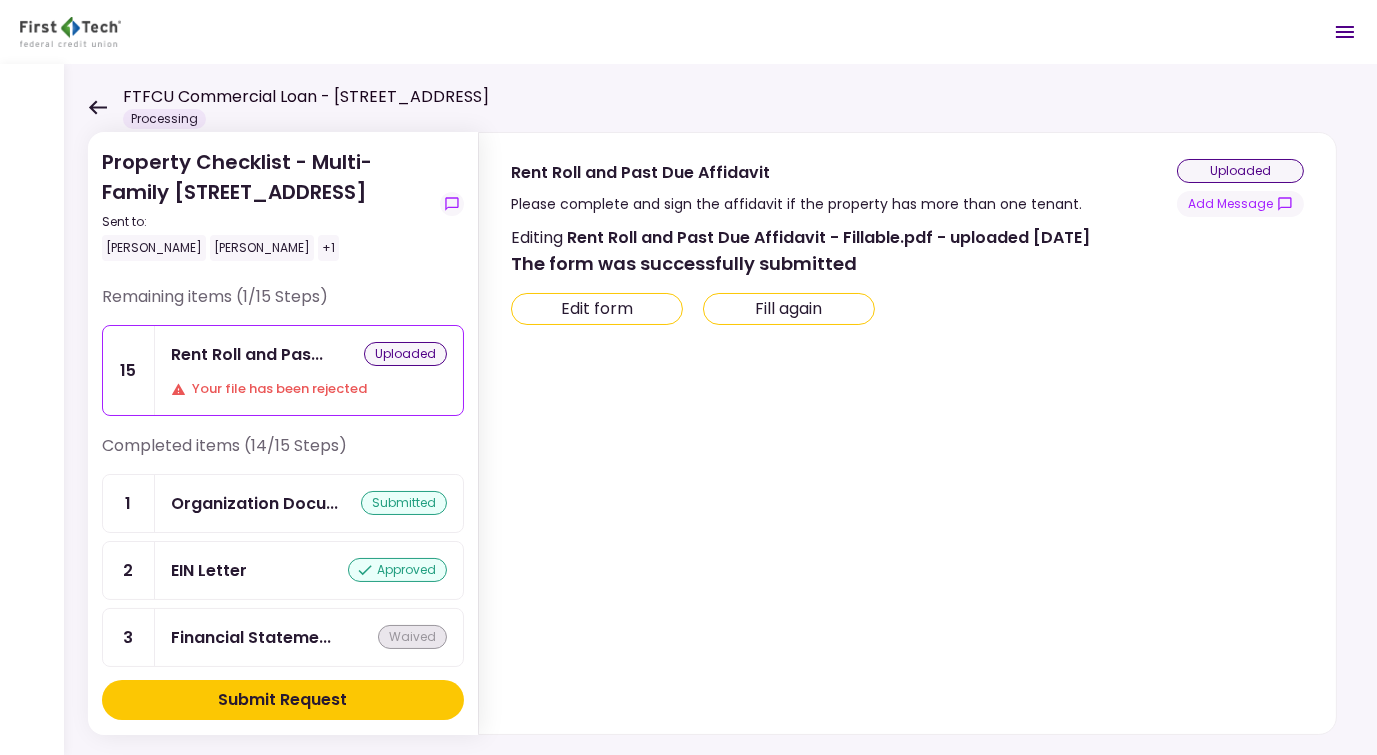click on "Edit form" at bounding box center [597, 309] 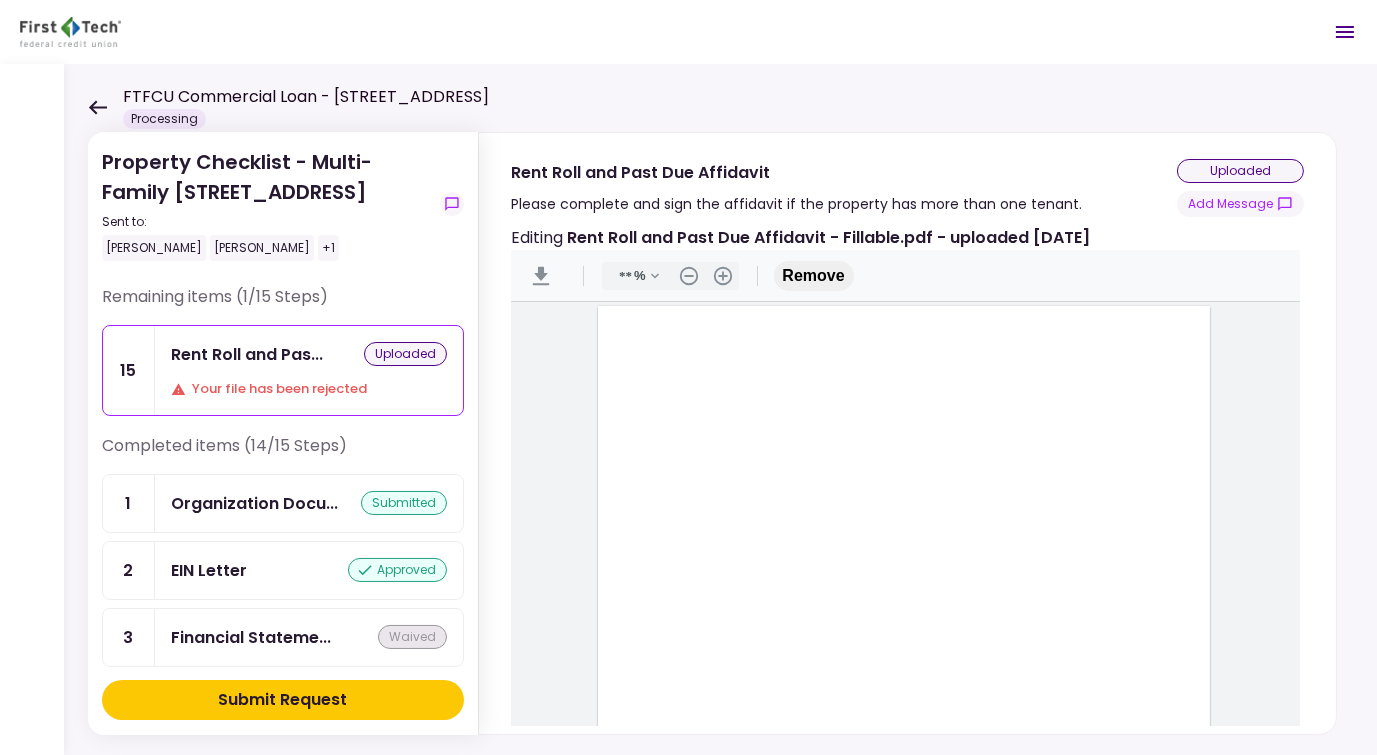 type on "***" 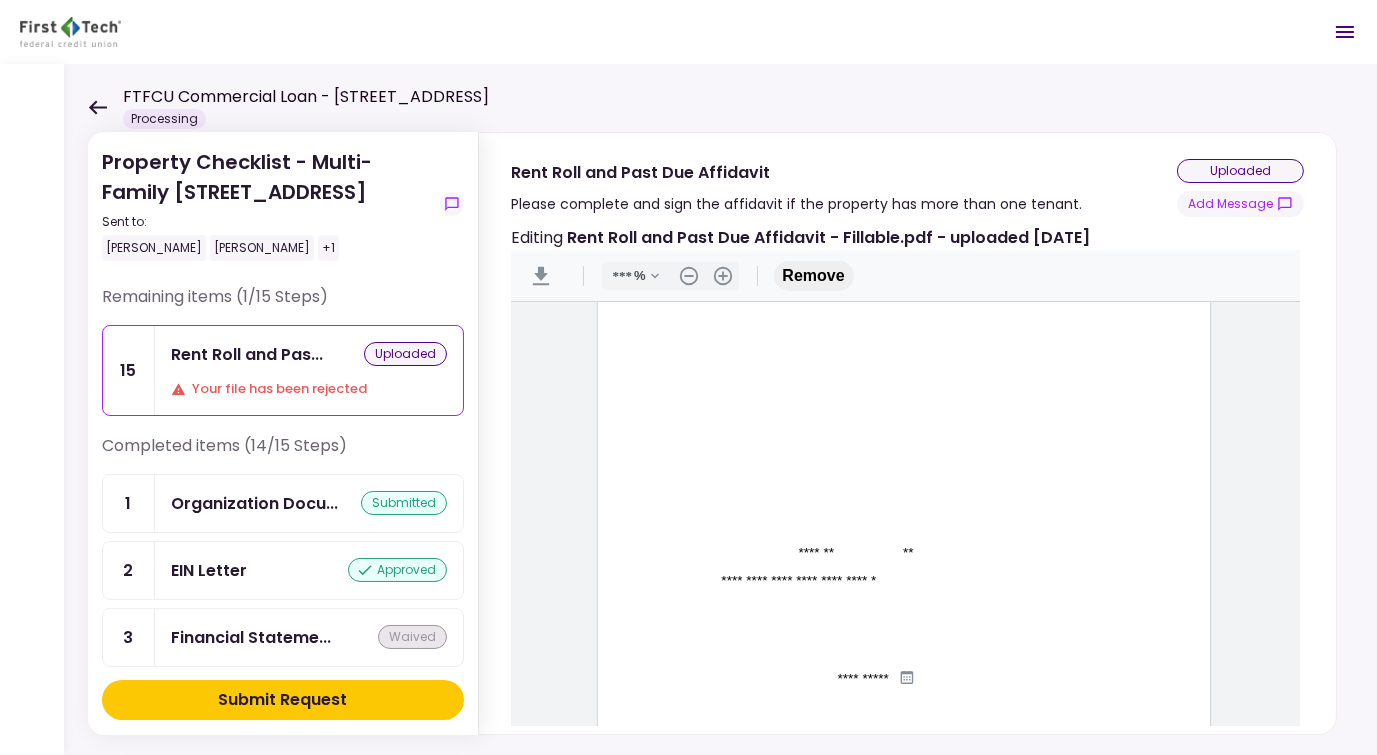 scroll, scrollTop: 0, scrollLeft: 0, axis: both 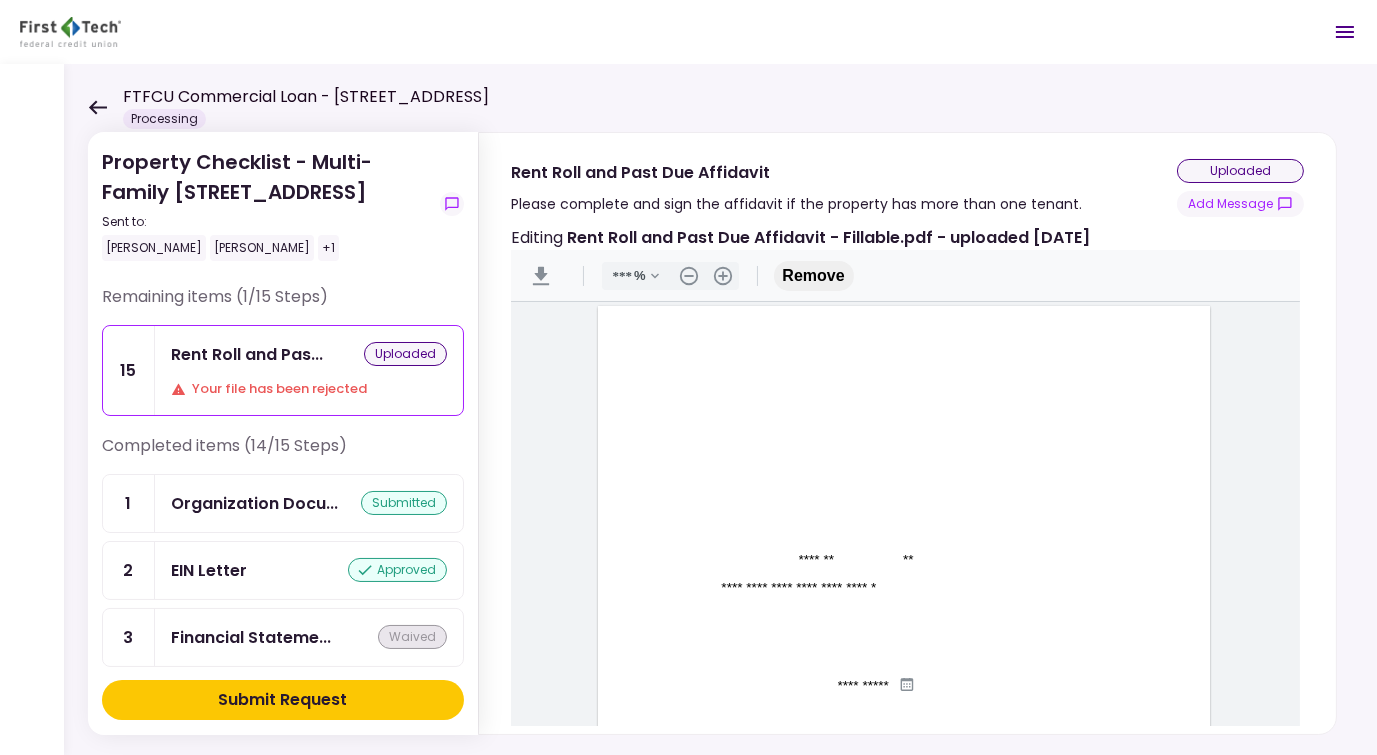 click on "uploaded" at bounding box center (405, 354) 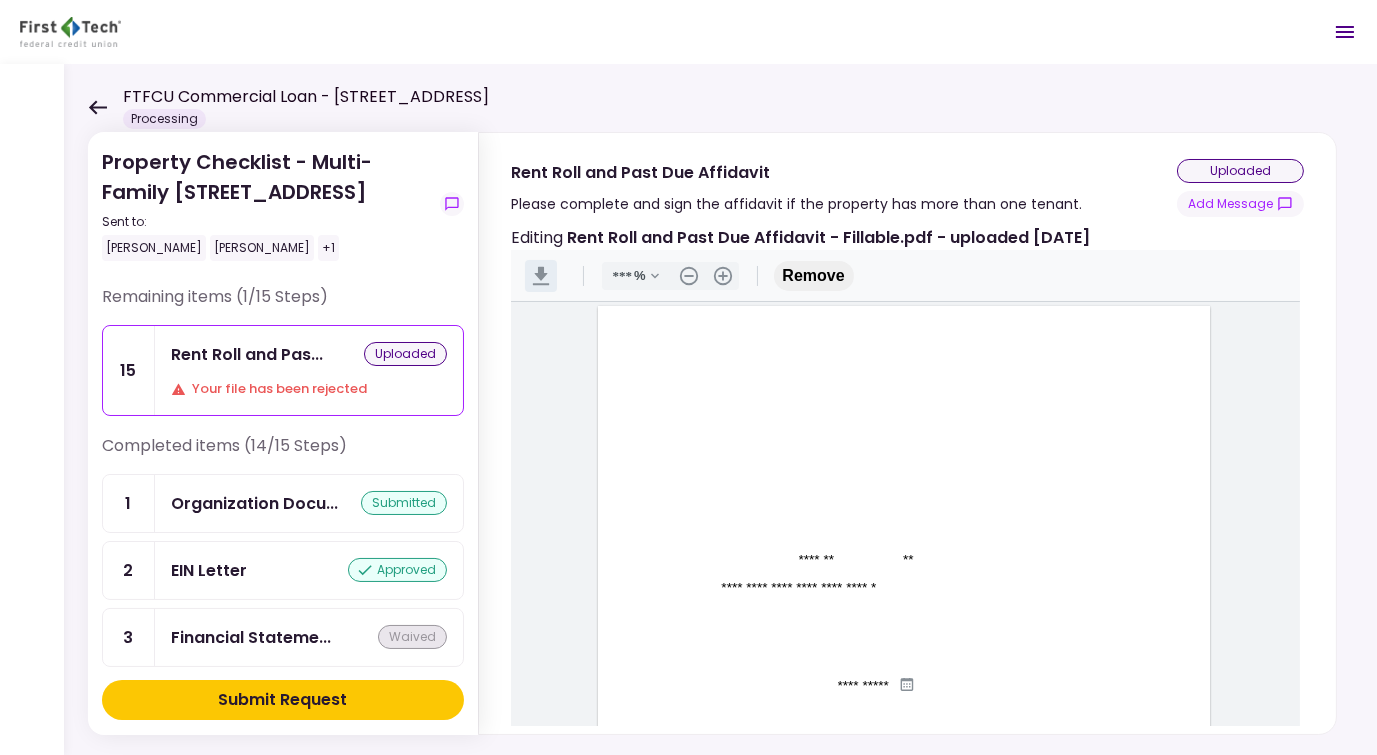 click on ".cls-1{fill:#abb0c4;} icon - header - download" at bounding box center [541, 276] 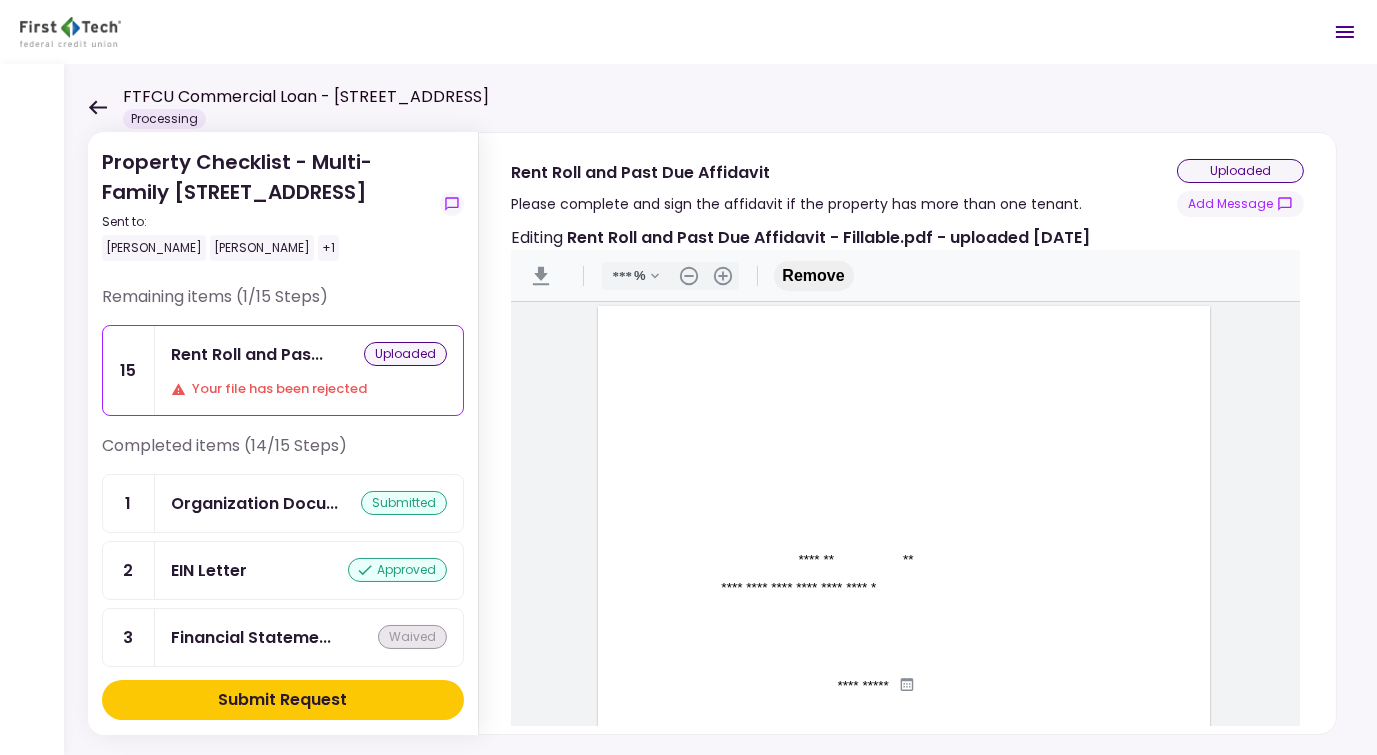 click on "Submit Request" at bounding box center (283, 700) 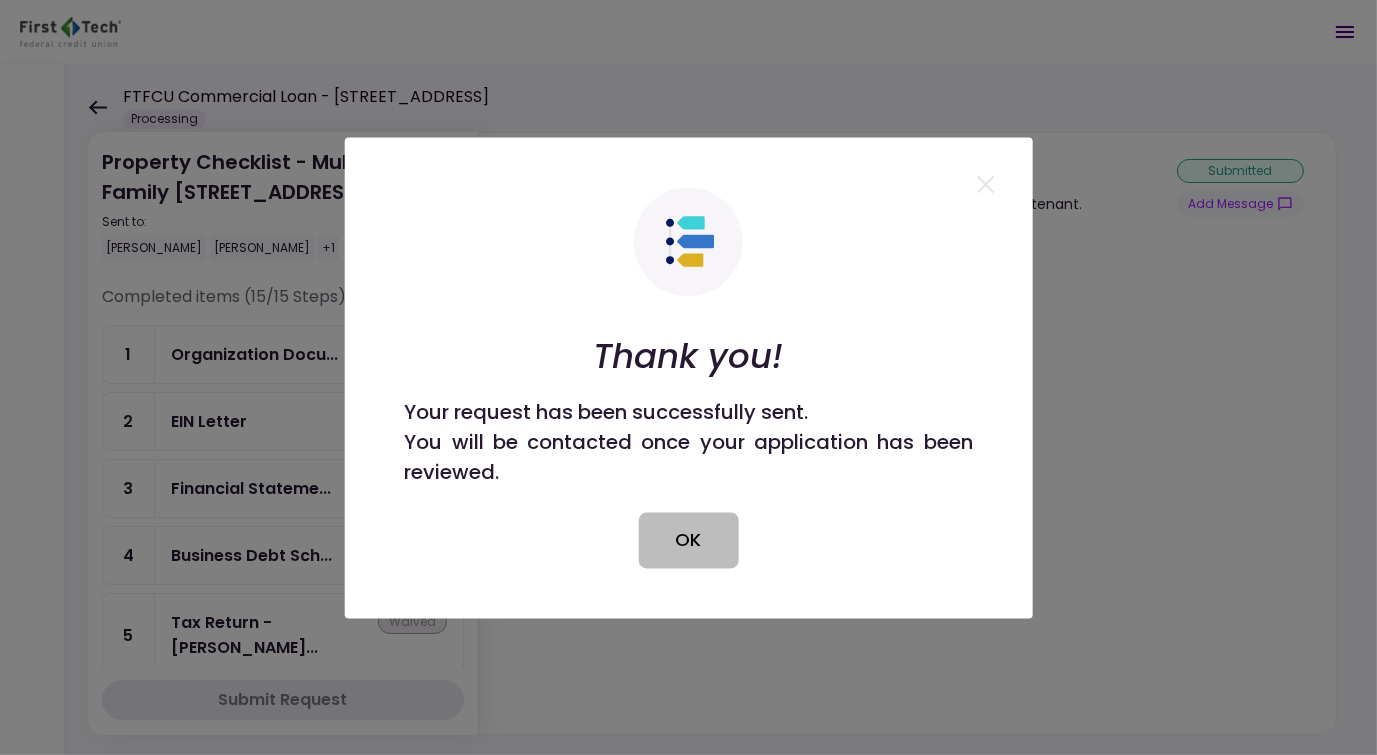 click on "OK" at bounding box center [689, 540] 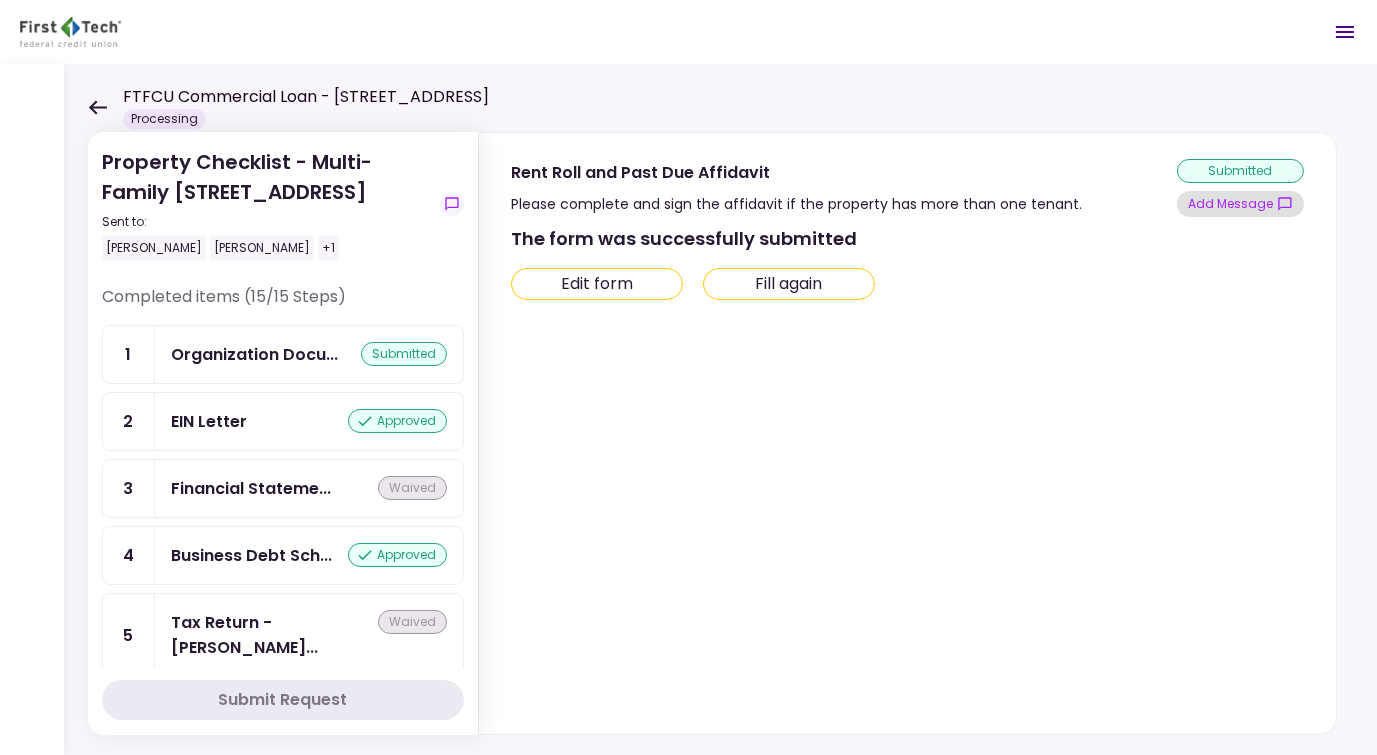 click on "Add Message" at bounding box center [1240, 204] 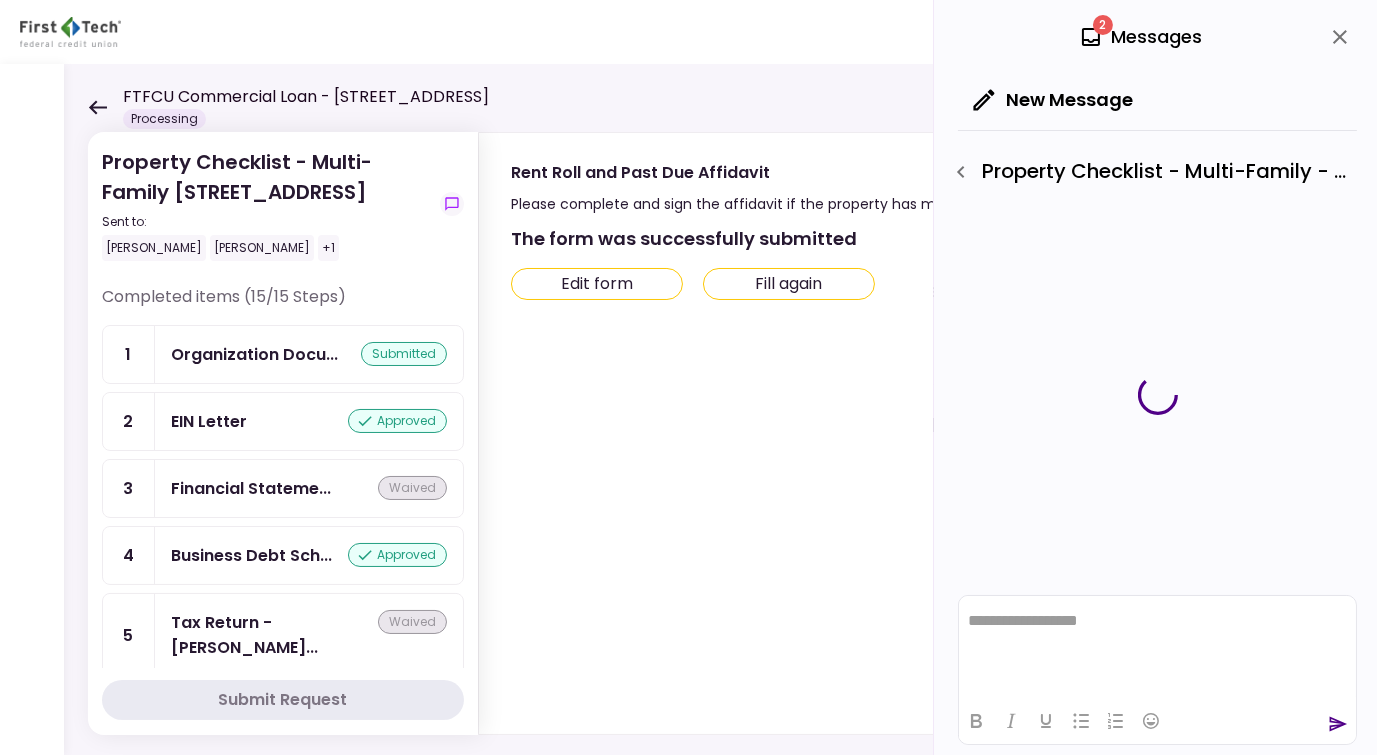 scroll, scrollTop: 0, scrollLeft: 0, axis: both 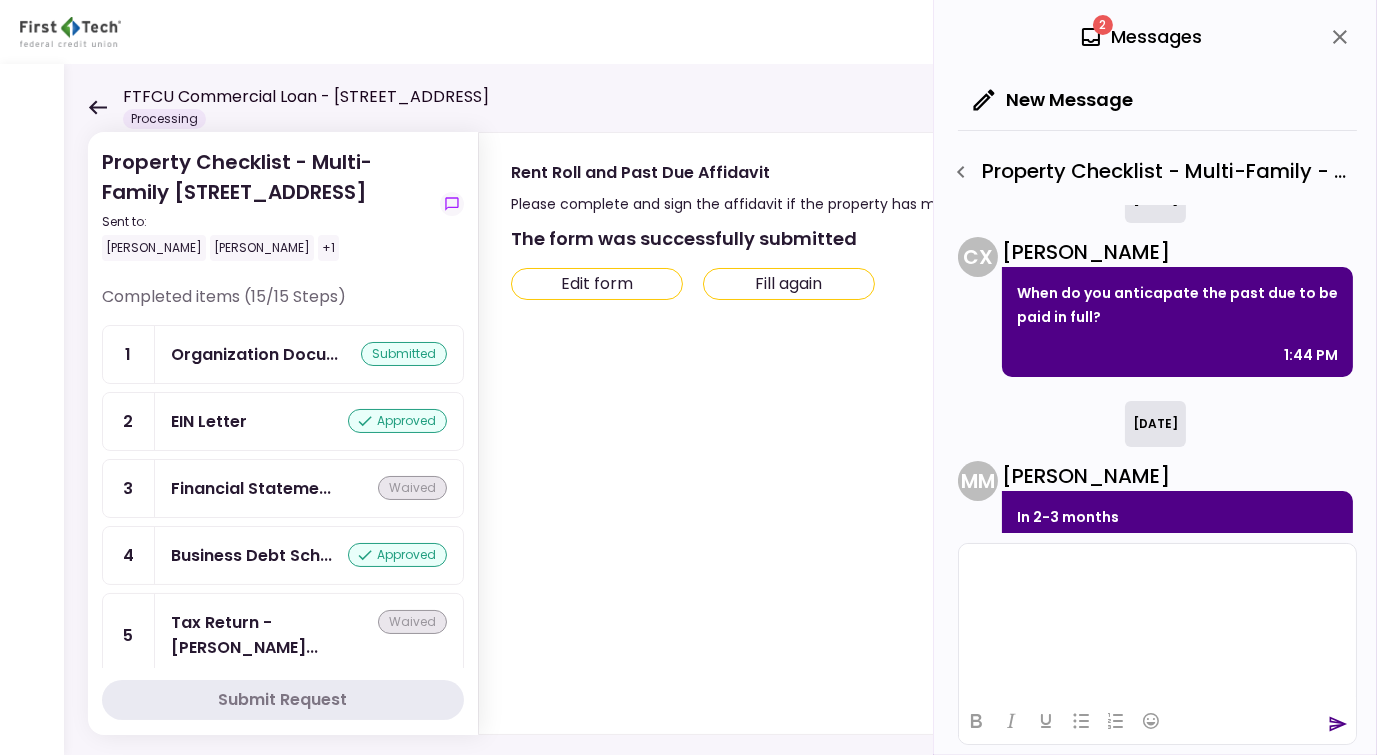 click 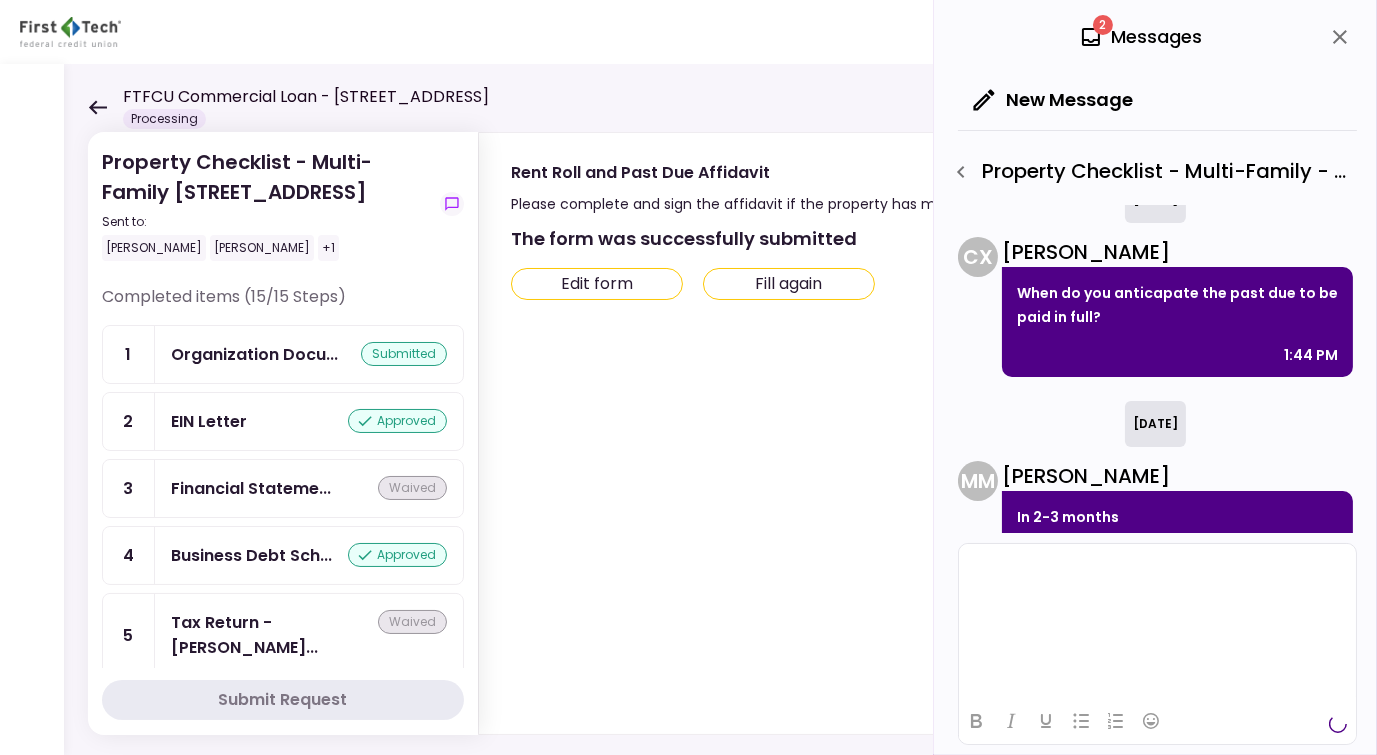 scroll, scrollTop: 0, scrollLeft: 0, axis: both 